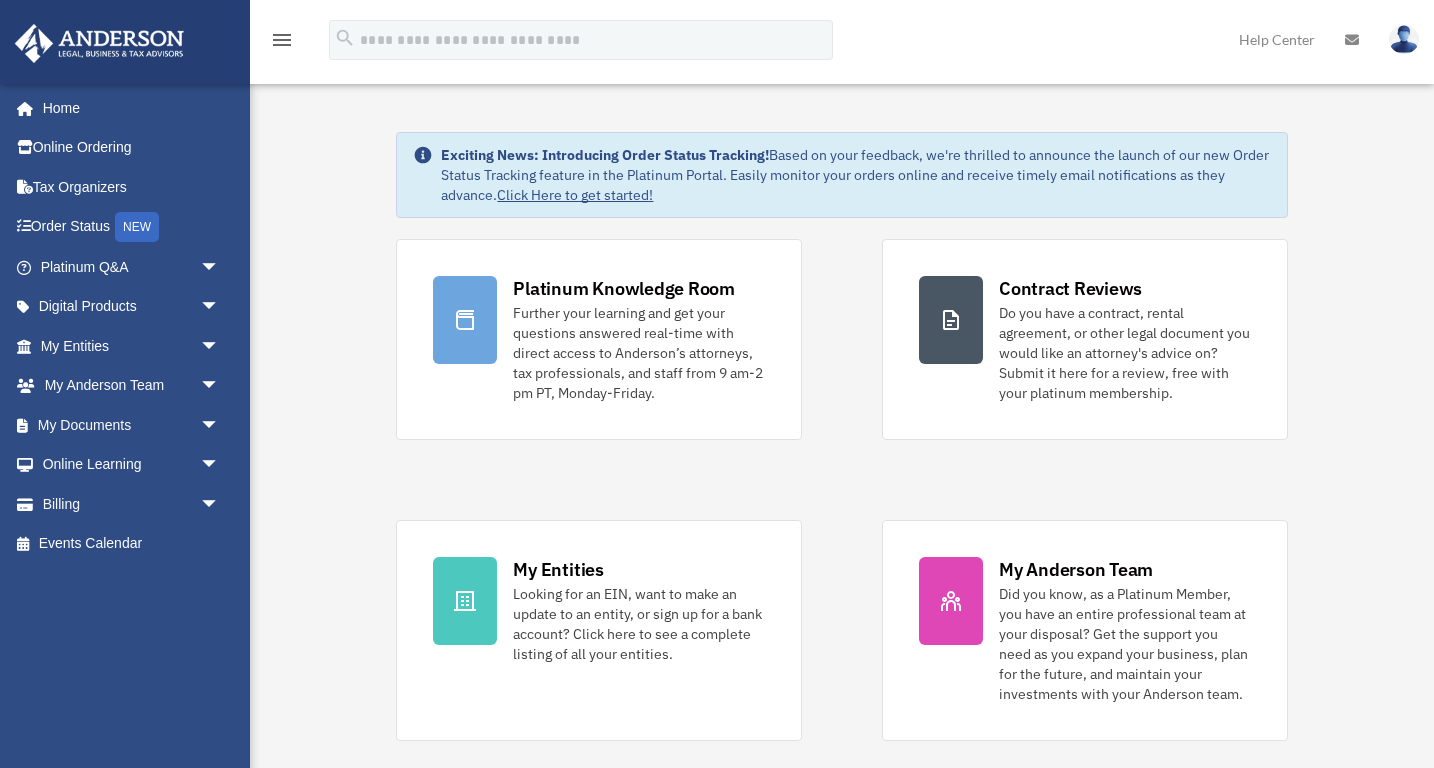 scroll, scrollTop: 0, scrollLeft: 0, axis: both 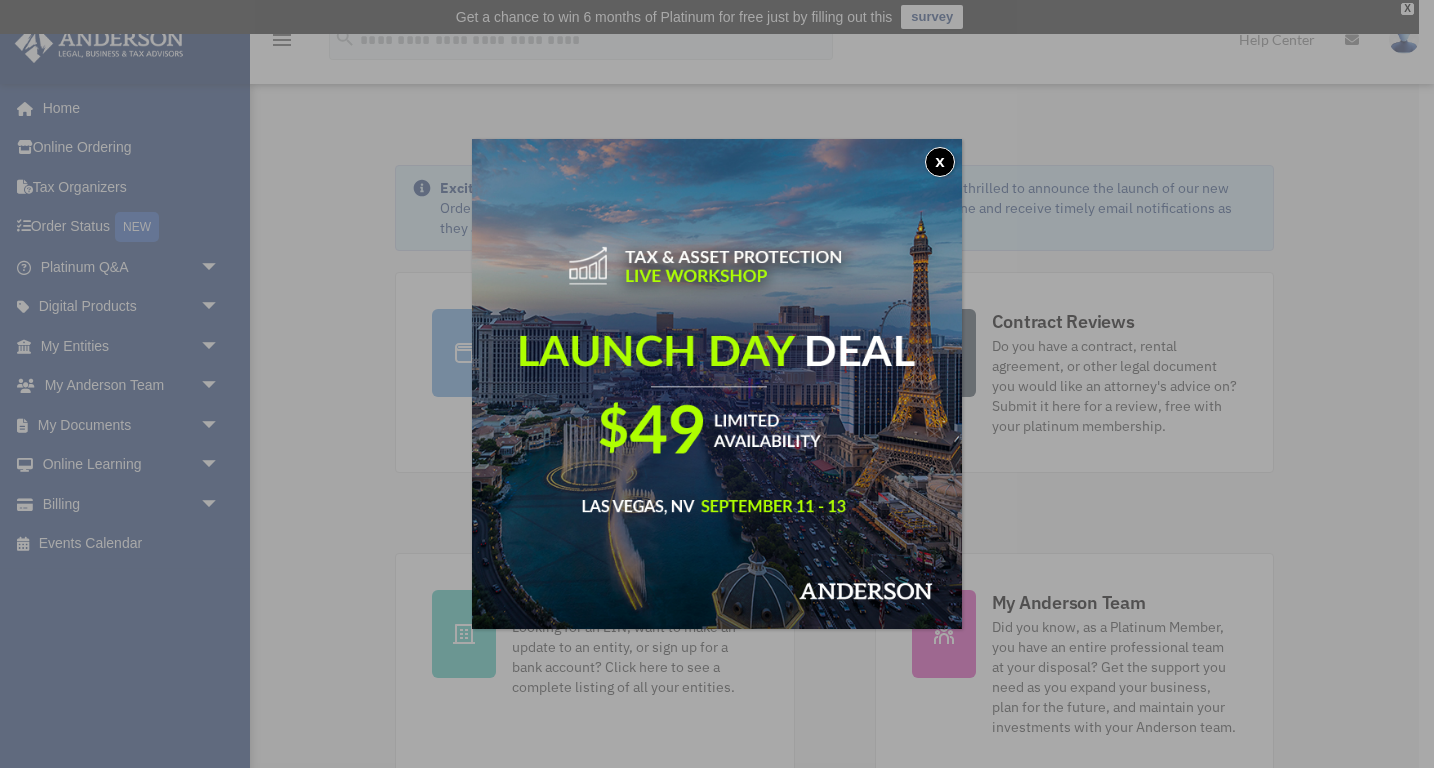 click on "x" at bounding box center (940, 162) 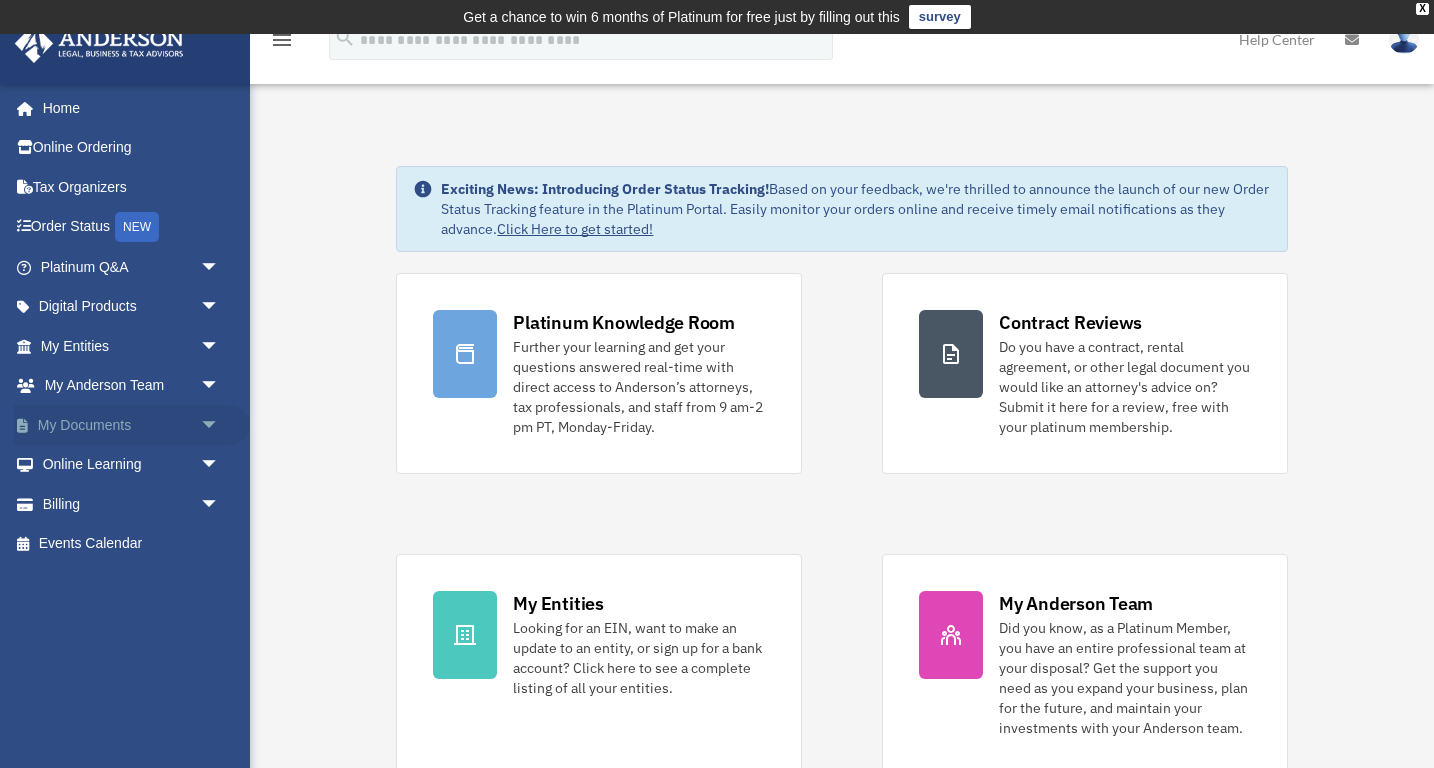 click on "My Documents arrow_drop_down" at bounding box center [132, 425] 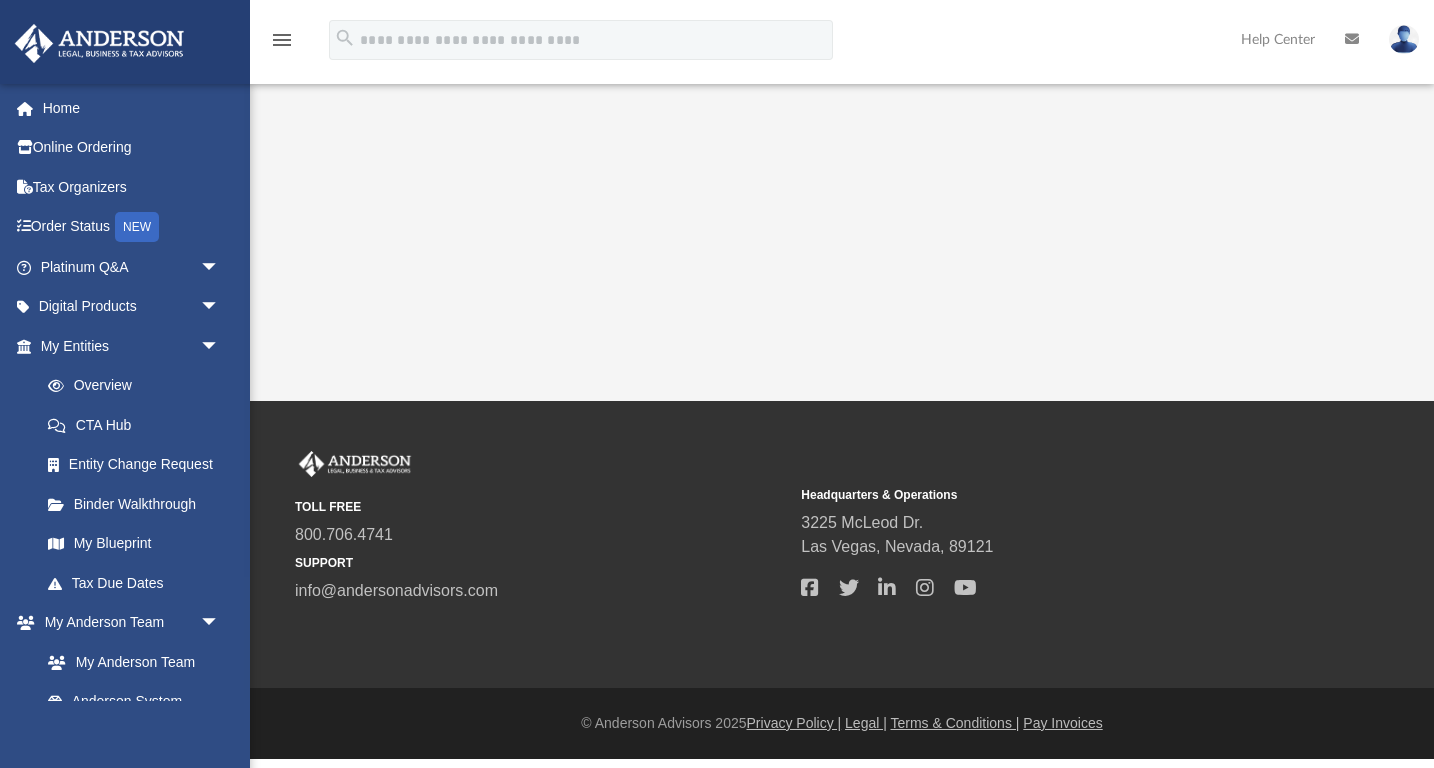 scroll, scrollTop: 0, scrollLeft: 0, axis: both 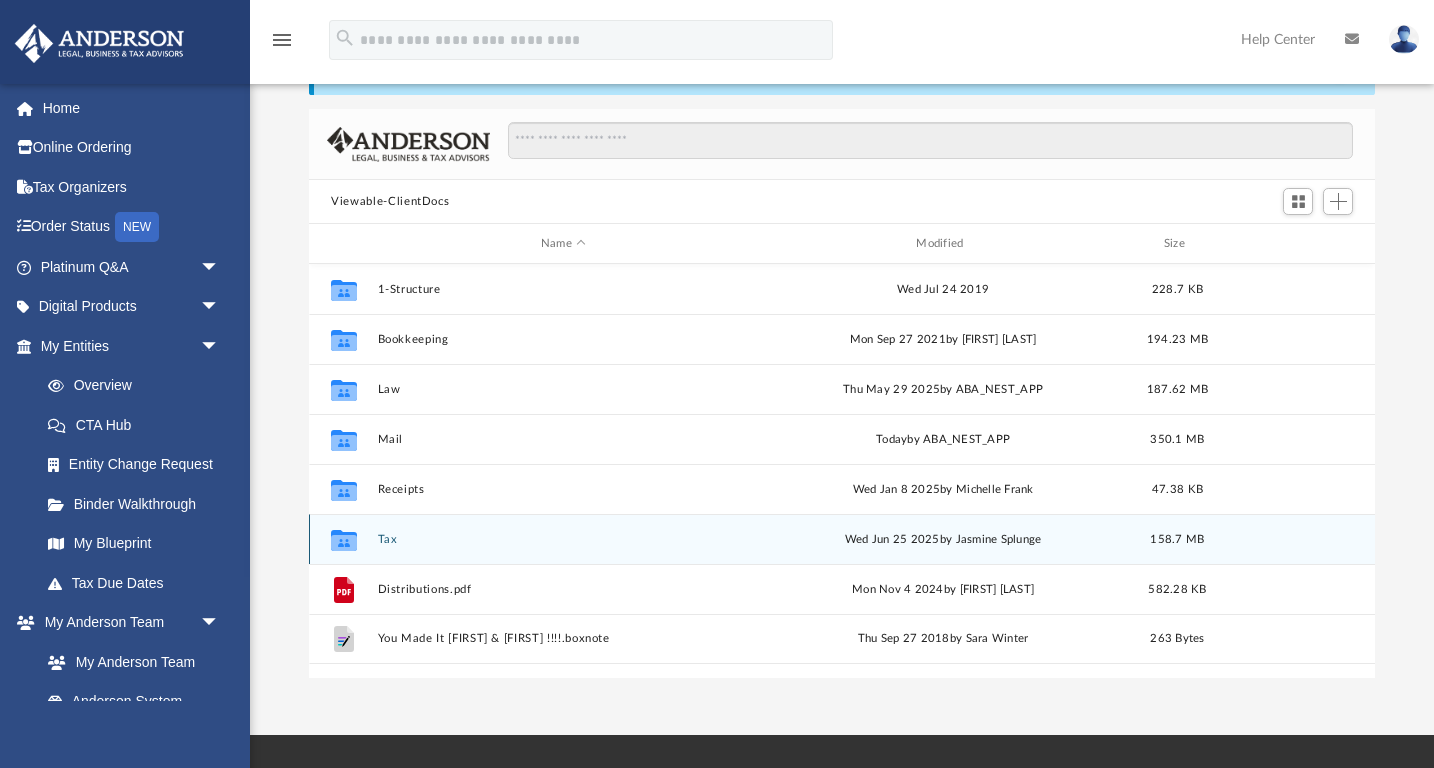 click 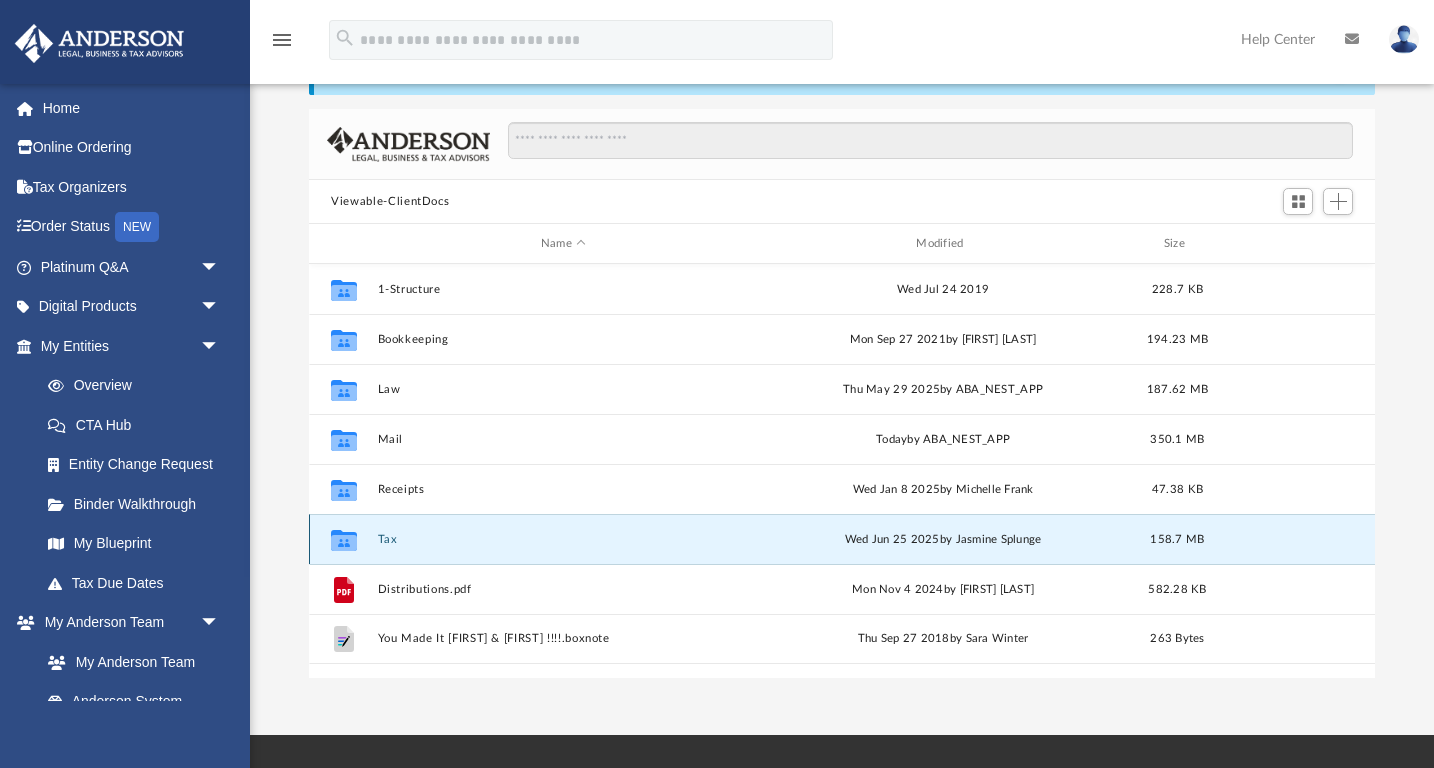click on "Tax" at bounding box center (563, 539) 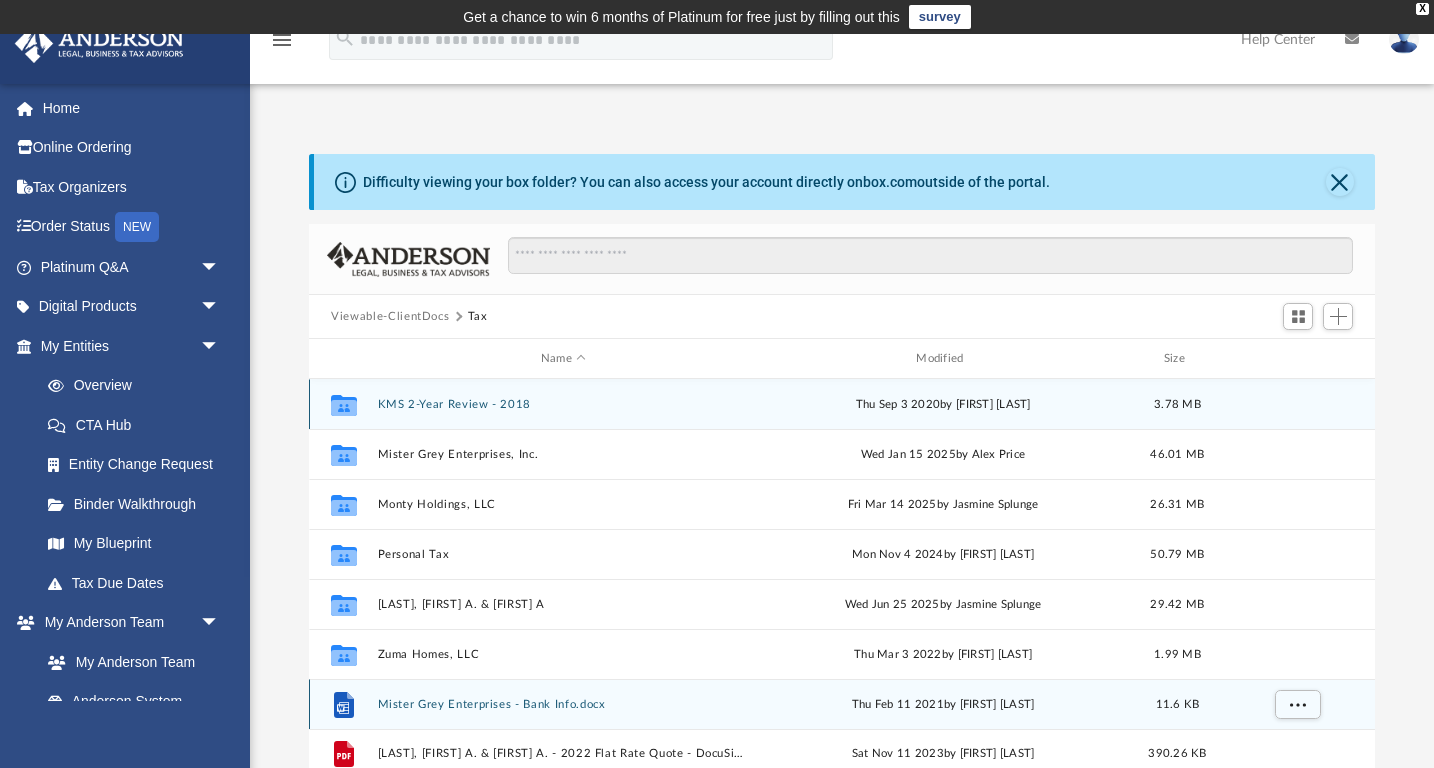 scroll, scrollTop: 0, scrollLeft: 0, axis: both 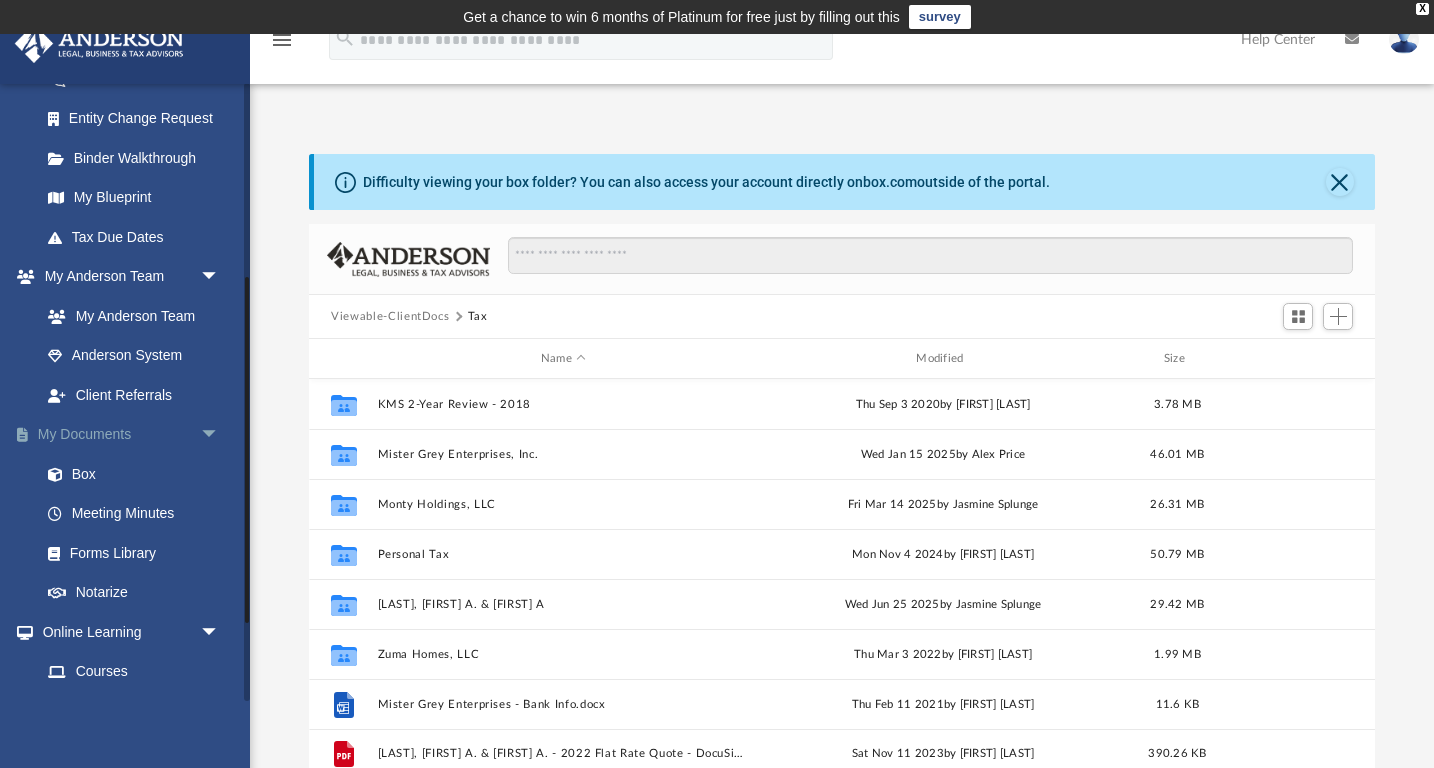 click on "My Documents arrow_drop_down" at bounding box center [132, 435] 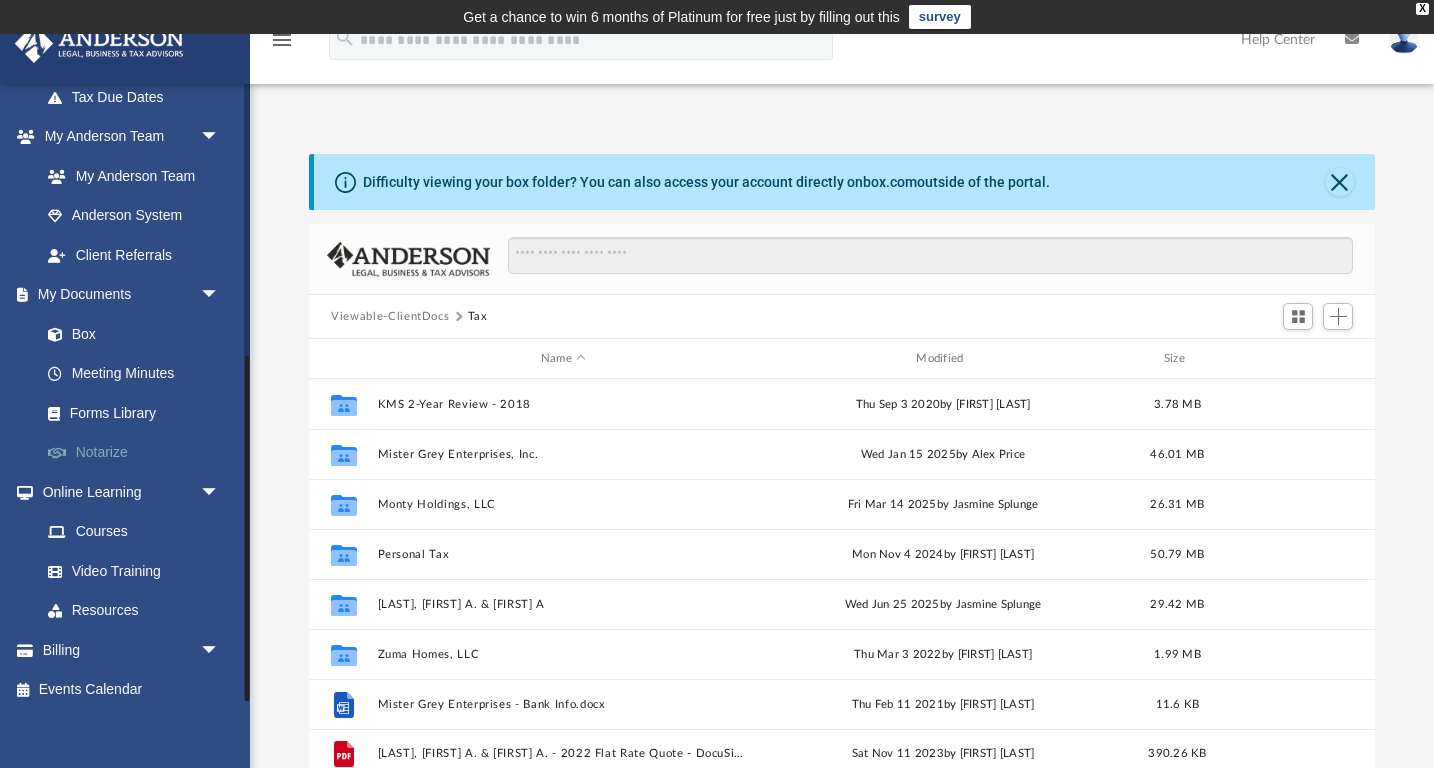 scroll, scrollTop: 485, scrollLeft: 0, axis: vertical 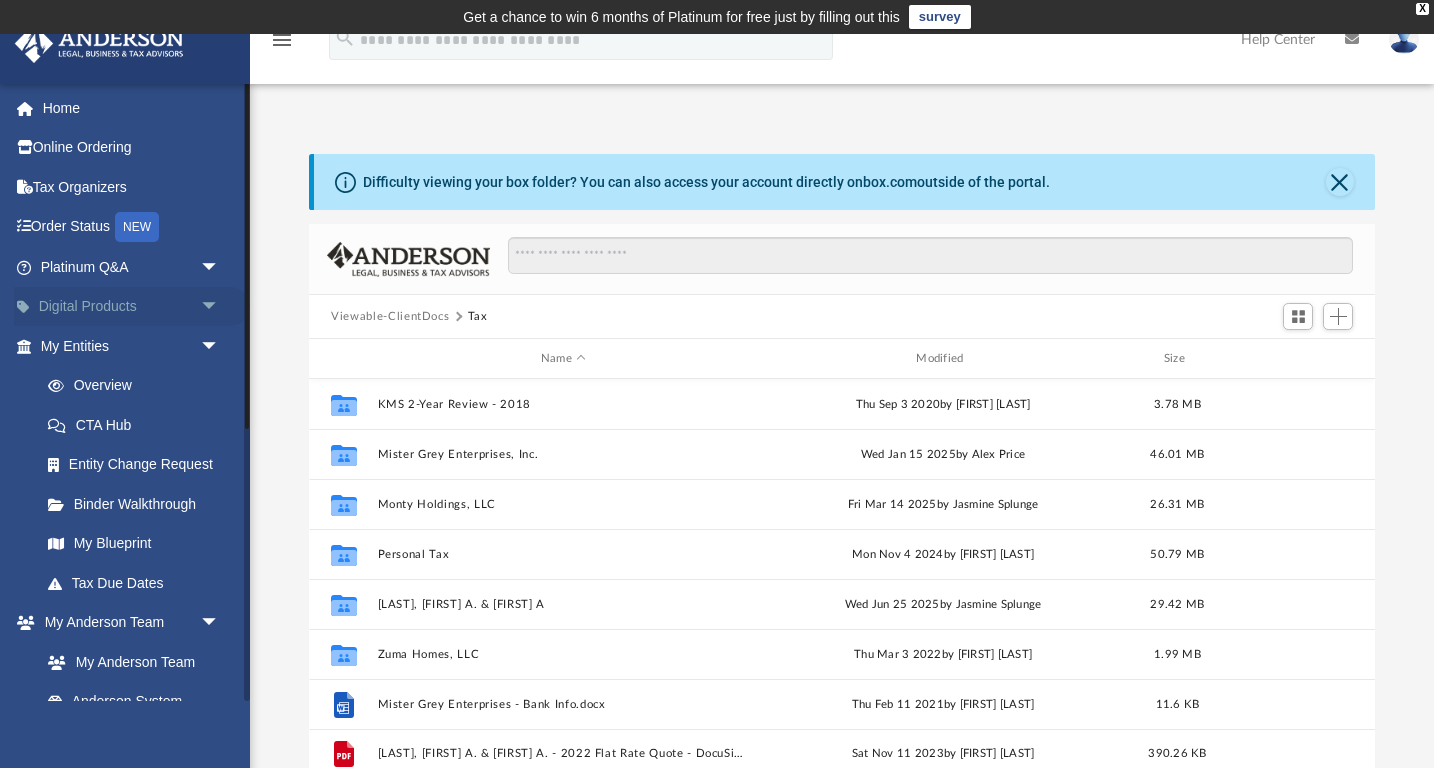 click on "arrow_drop_down" at bounding box center (220, 307) 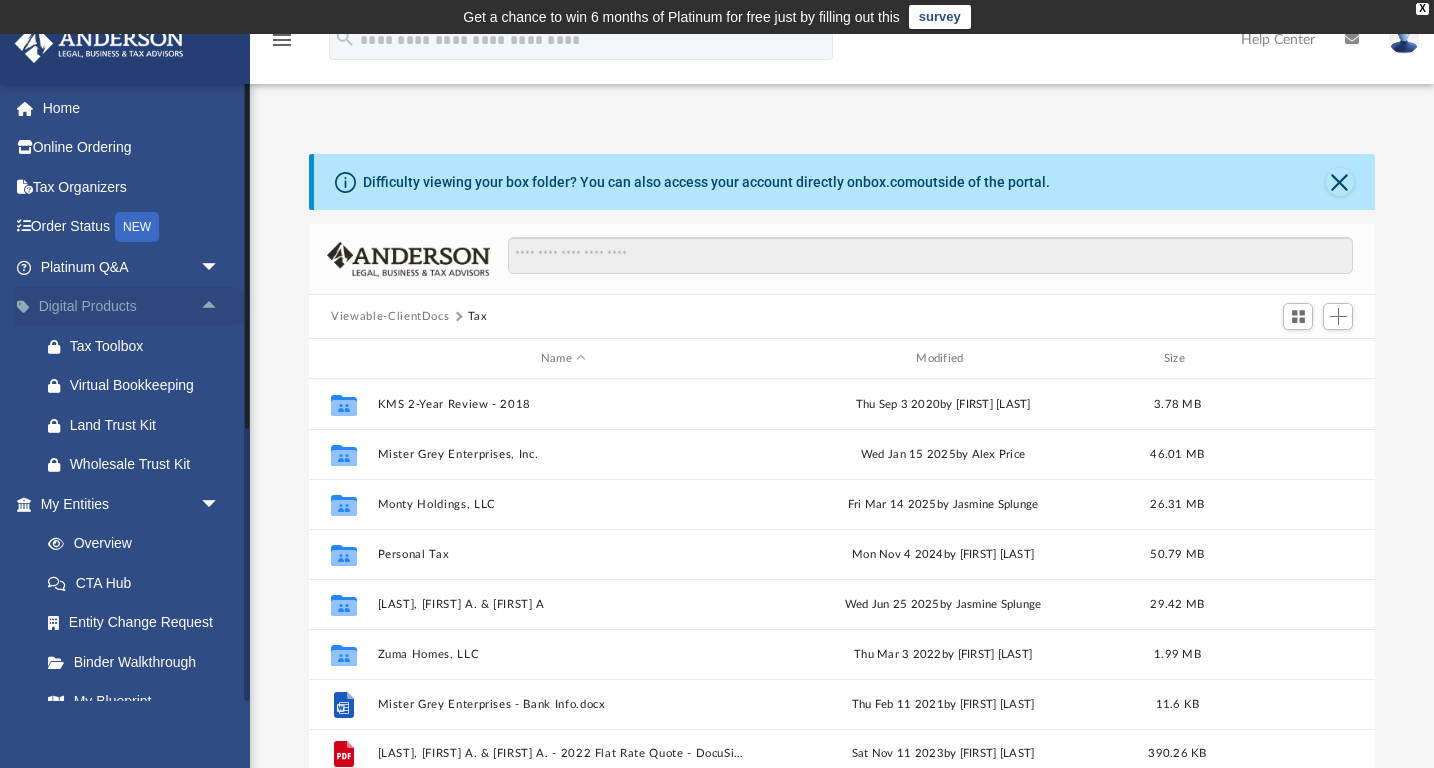 click on "arrow_drop_up" at bounding box center (220, 307) 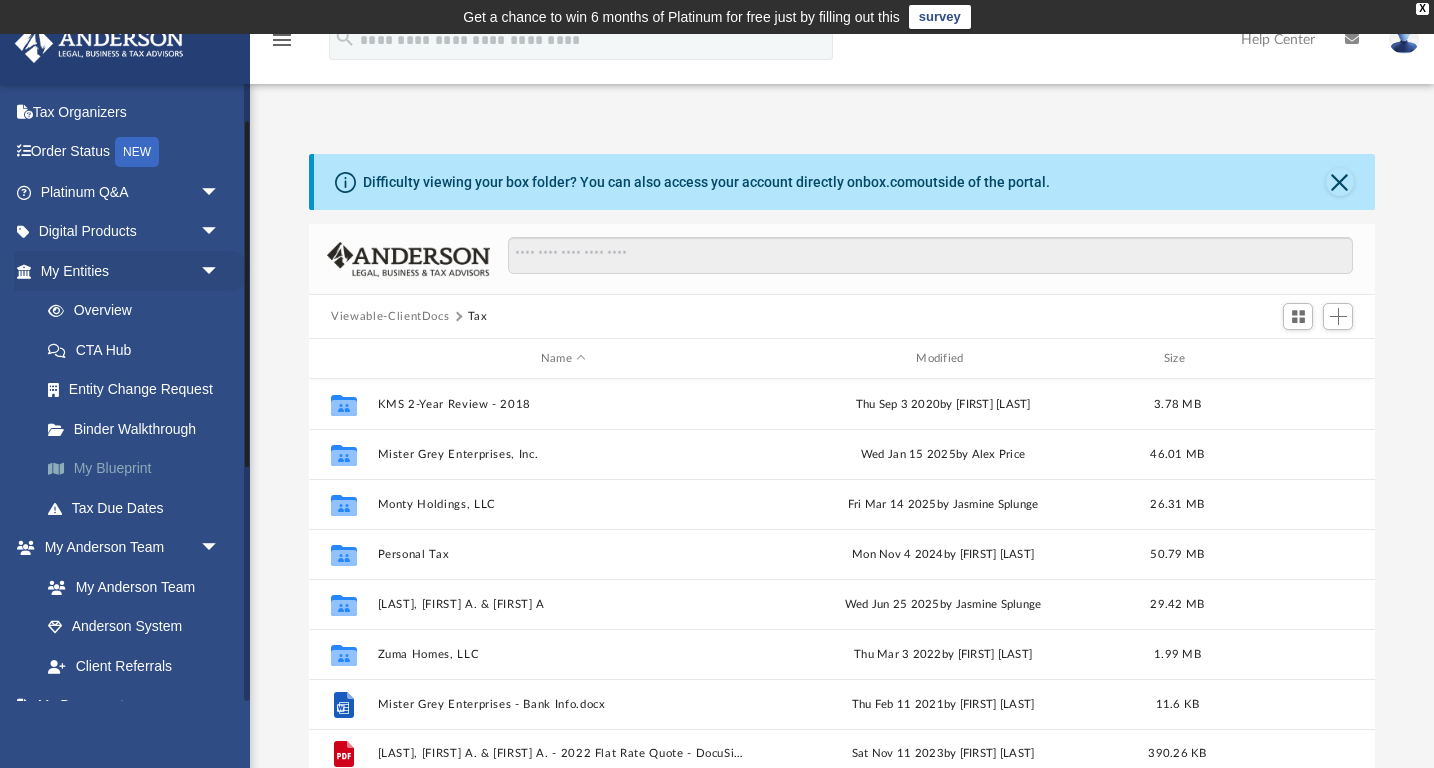 scroll, scrollTop: 85, scrollLeft: 0, axis: vertical 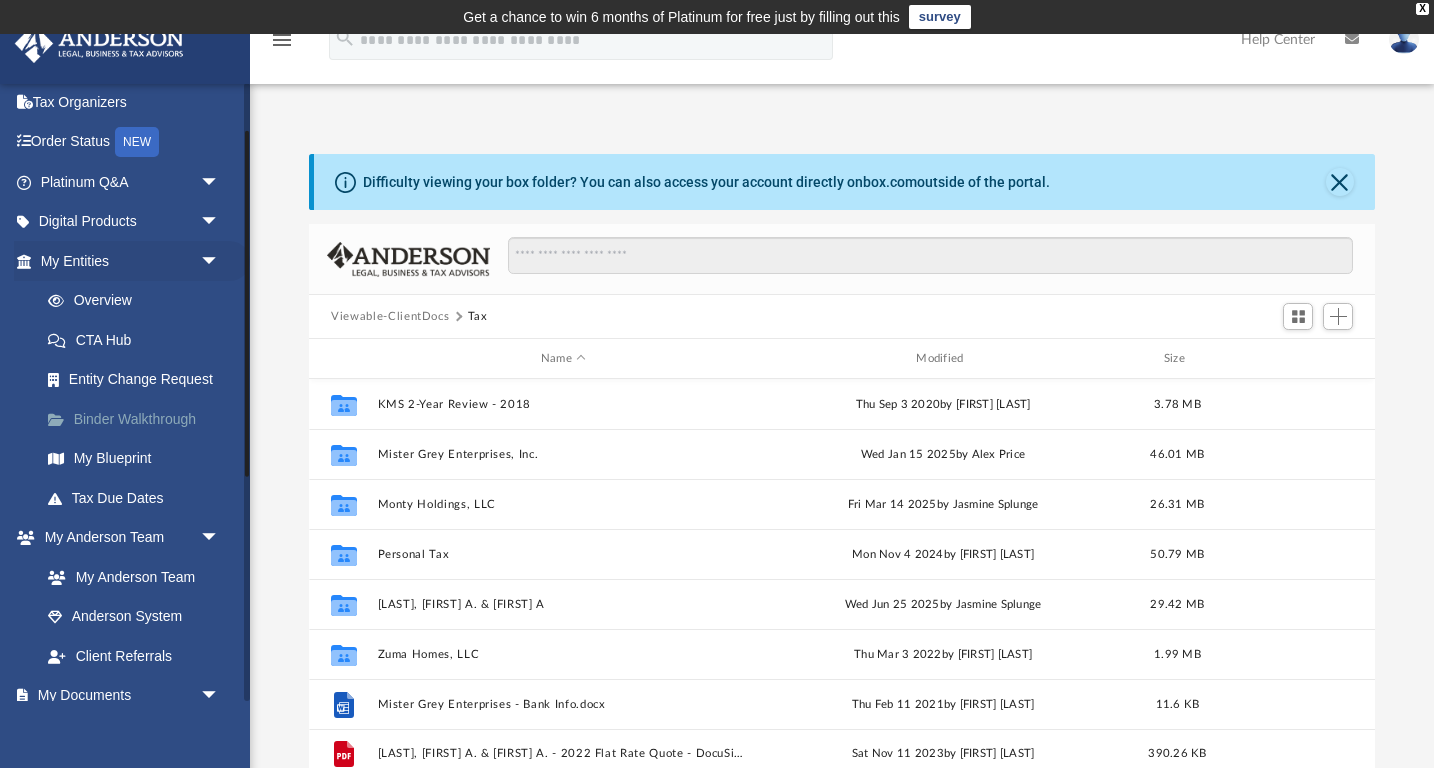 click on "Binder Walkthrough" at bounding box center (139, 419) 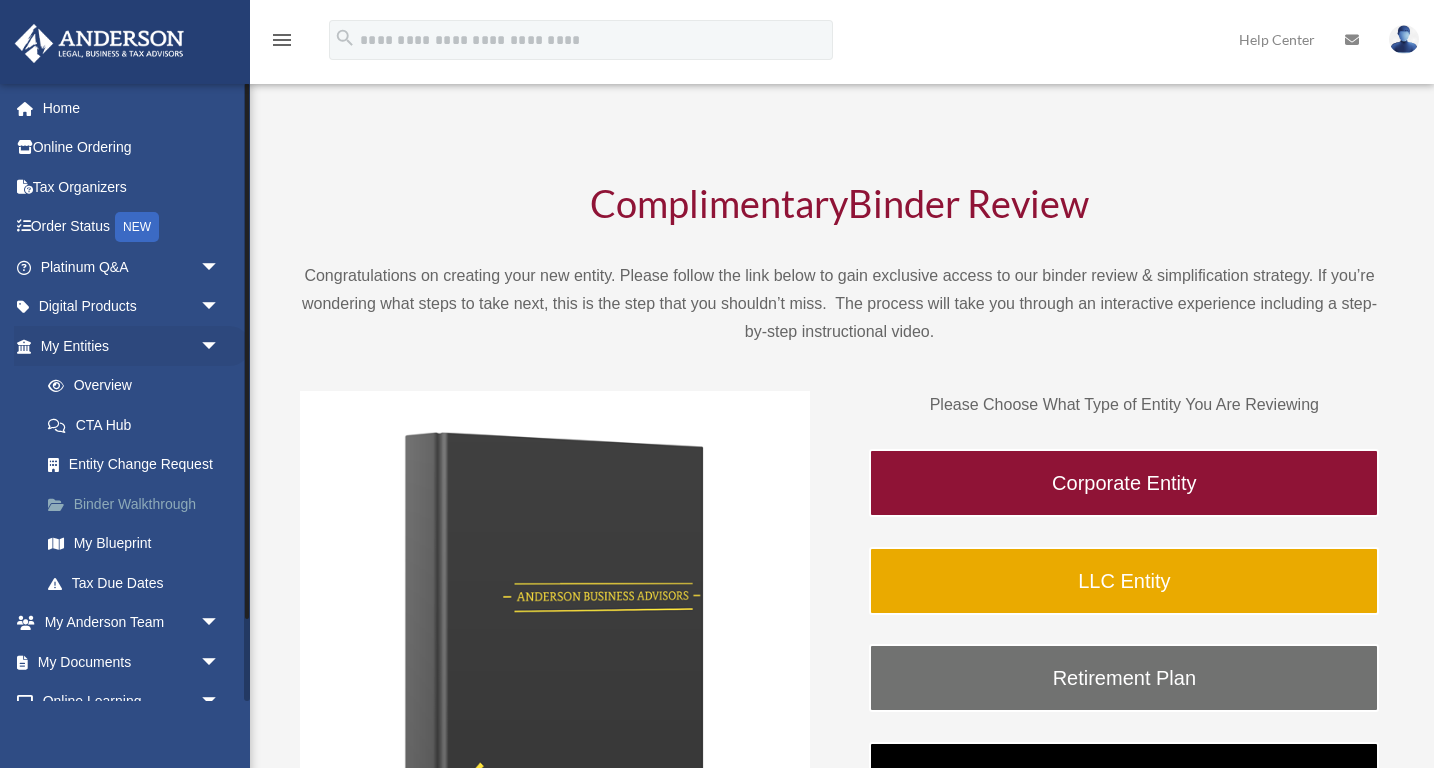scroll, scrollTop: 0, scrollLeft: 0, axis: both 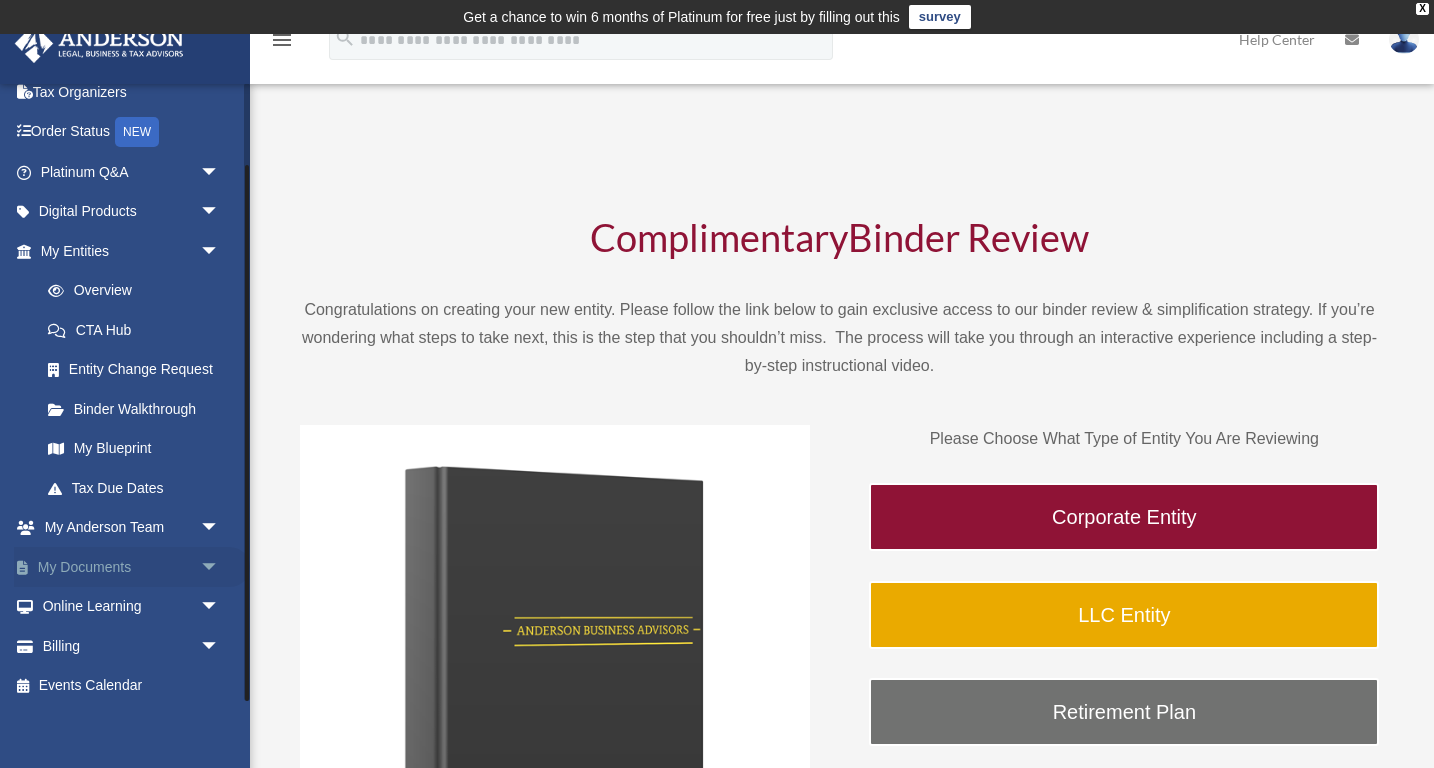 click on "arrow_drop_down" at bounding box center [220, 567] 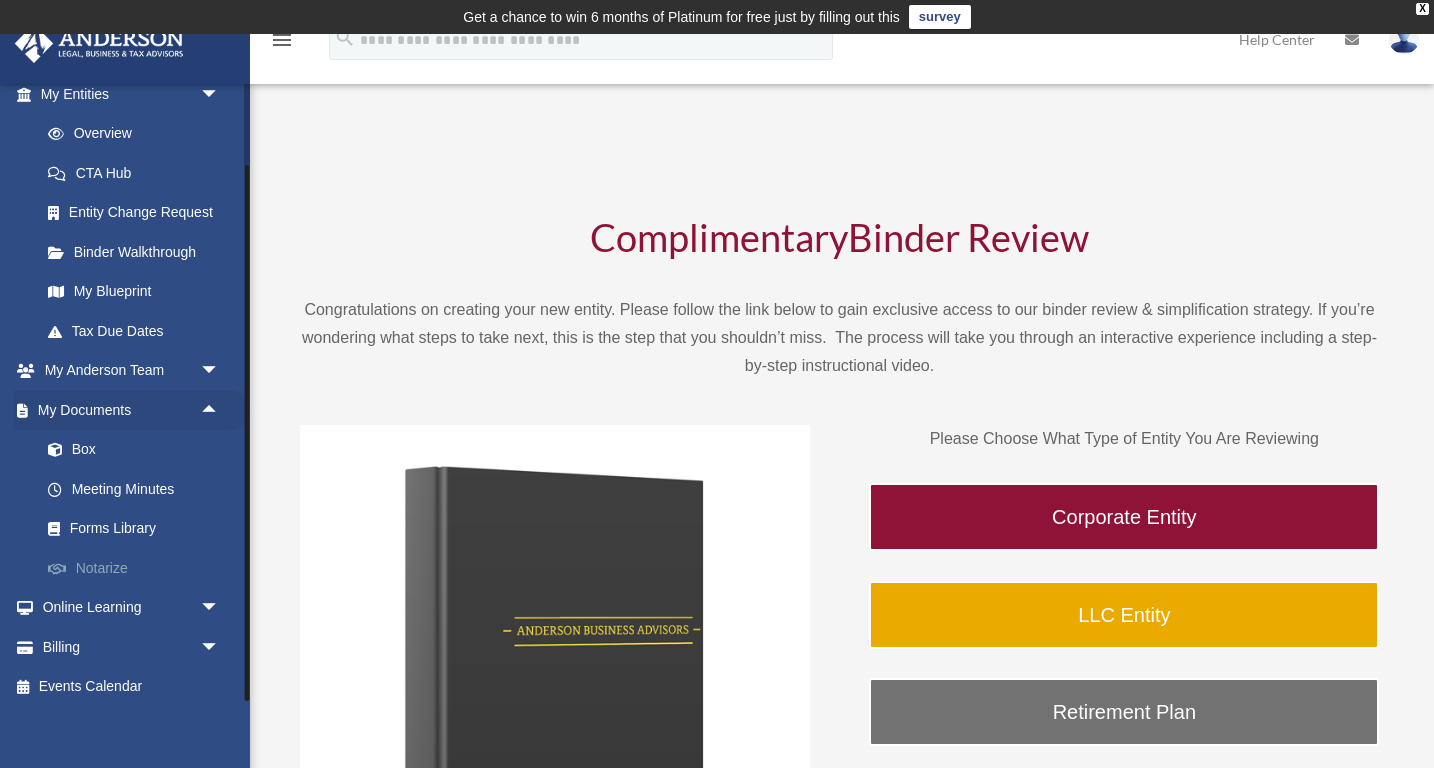scroll, scrollTop: 251, scrollLeft: 0, axis: vertical 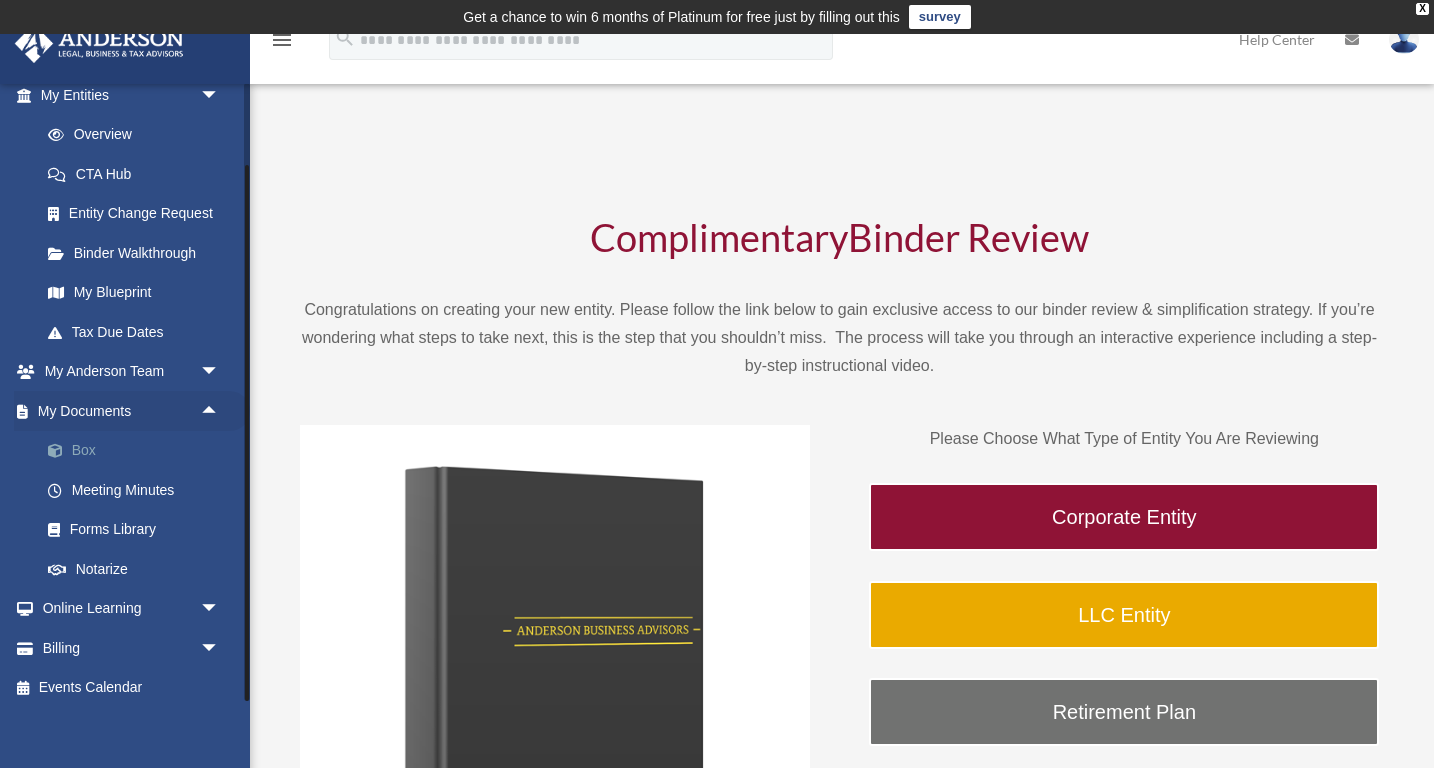 click on "Box" at bounding box center [139, 451] 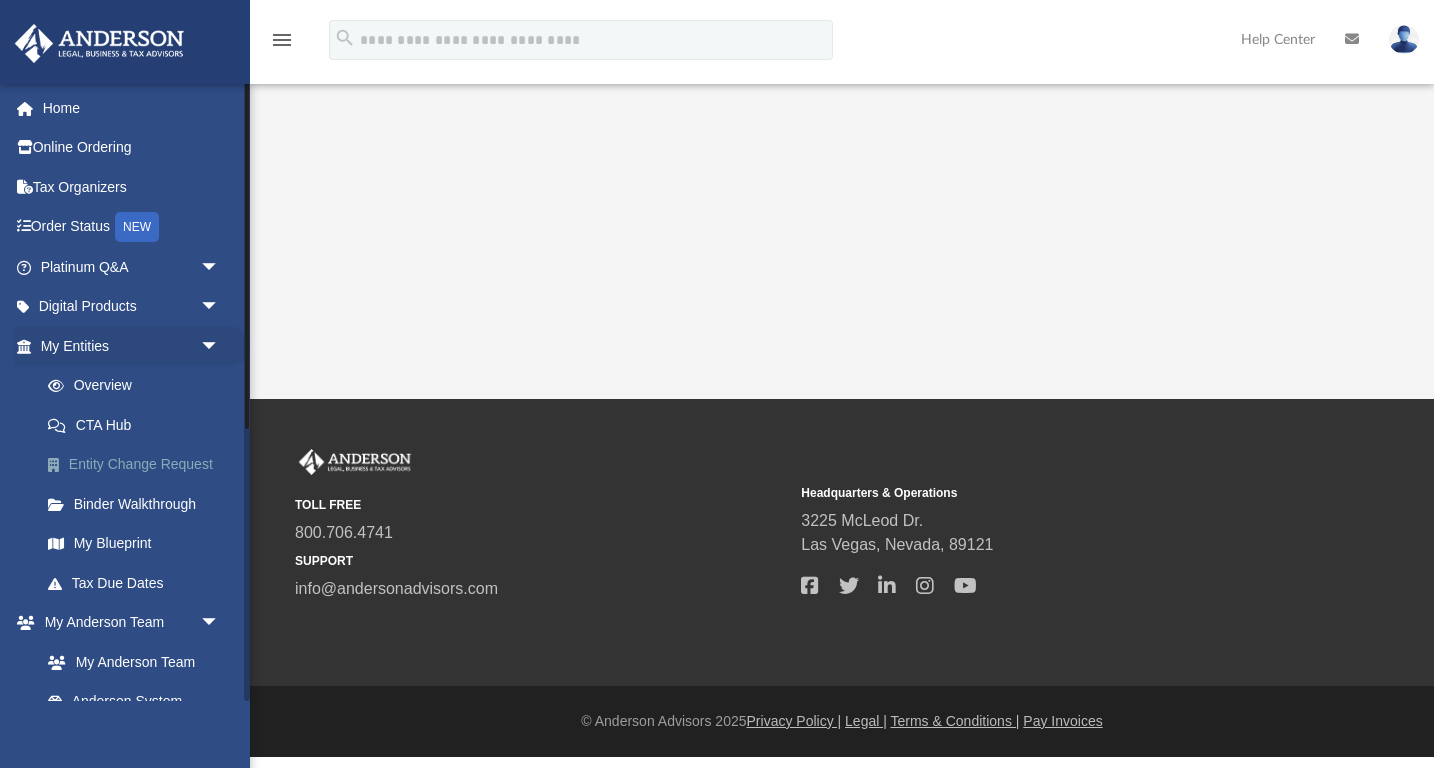 scroll, scrollTop: 0, scrollLeft: 0, axis: both 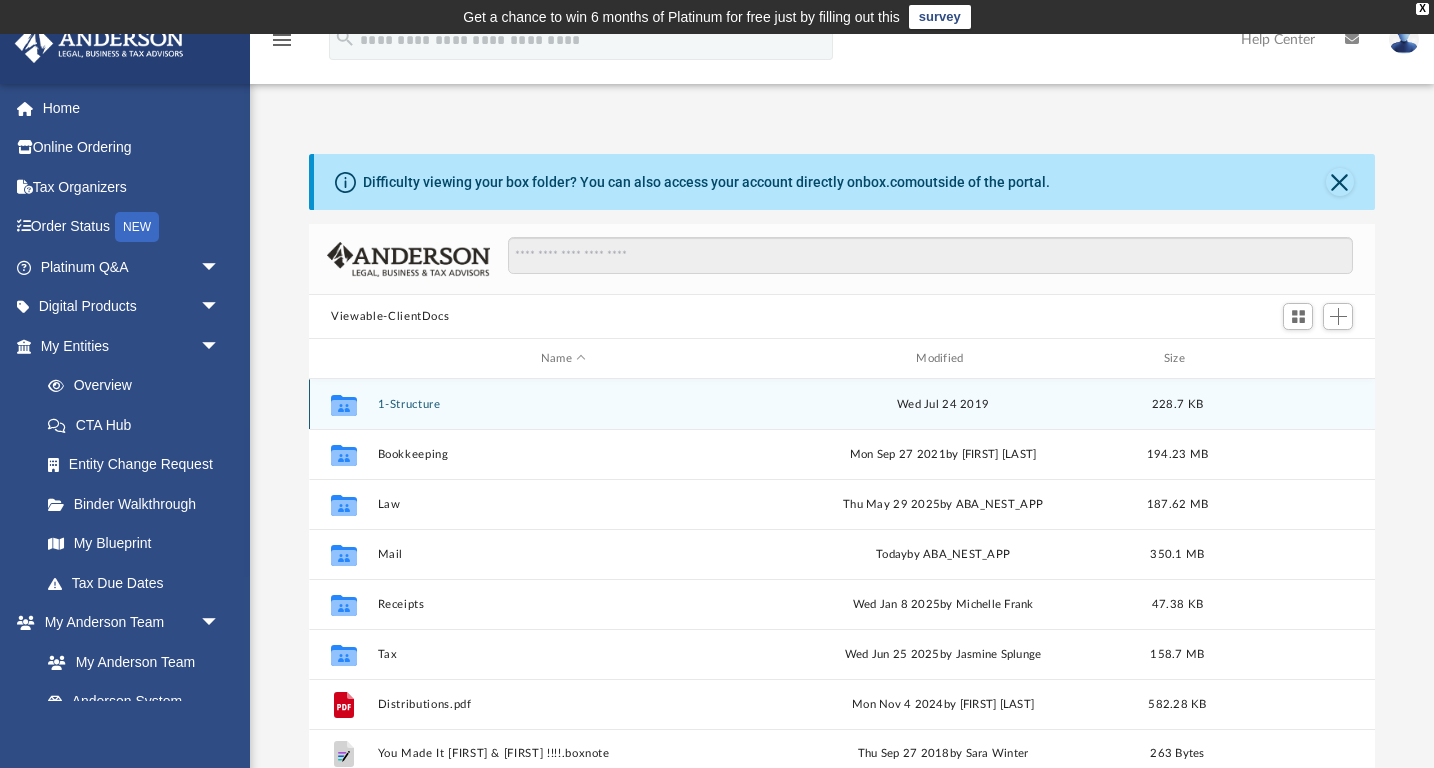 click on "1-Structure" at bounding box center (563, 404) 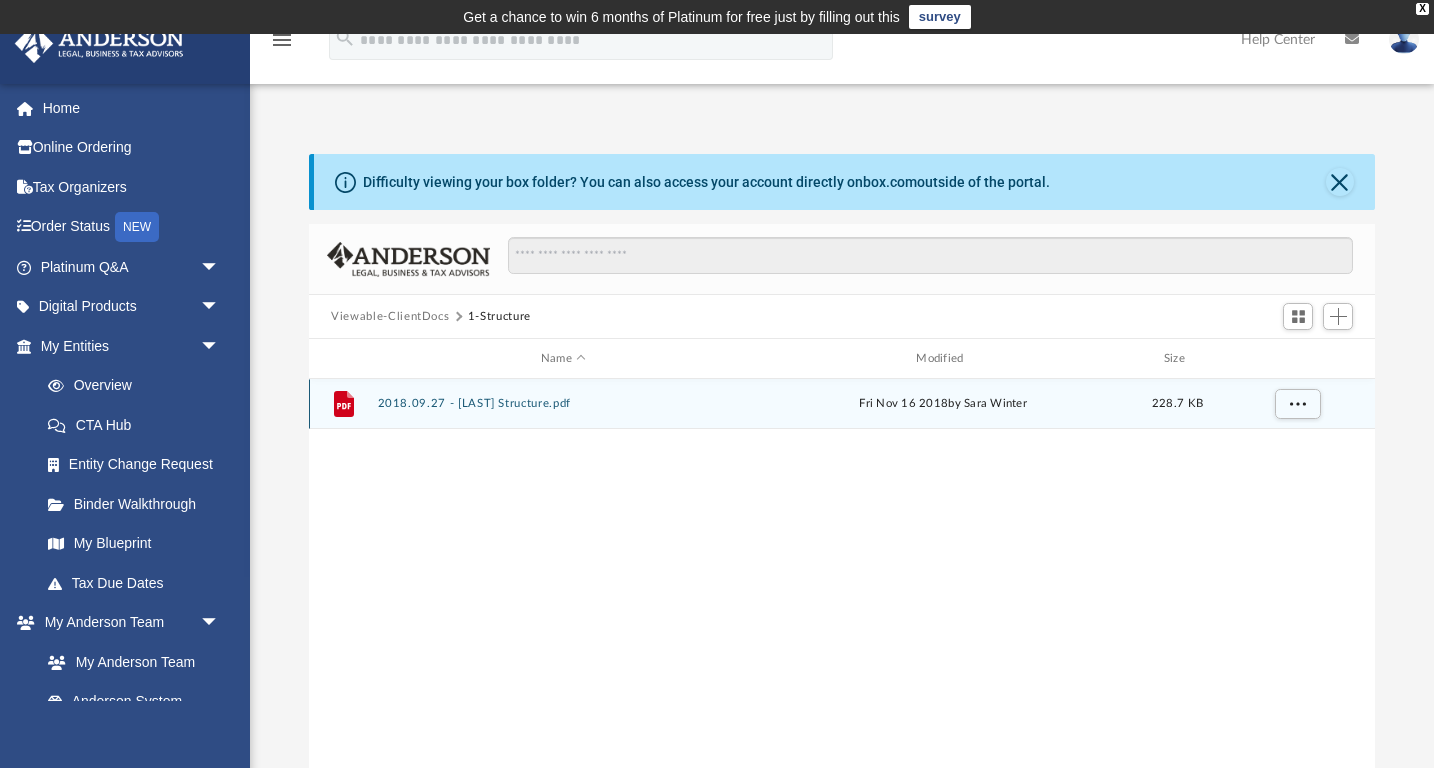click on "2018.09.27 - Schror Structure.pdf" at bounding box center (563, 403) 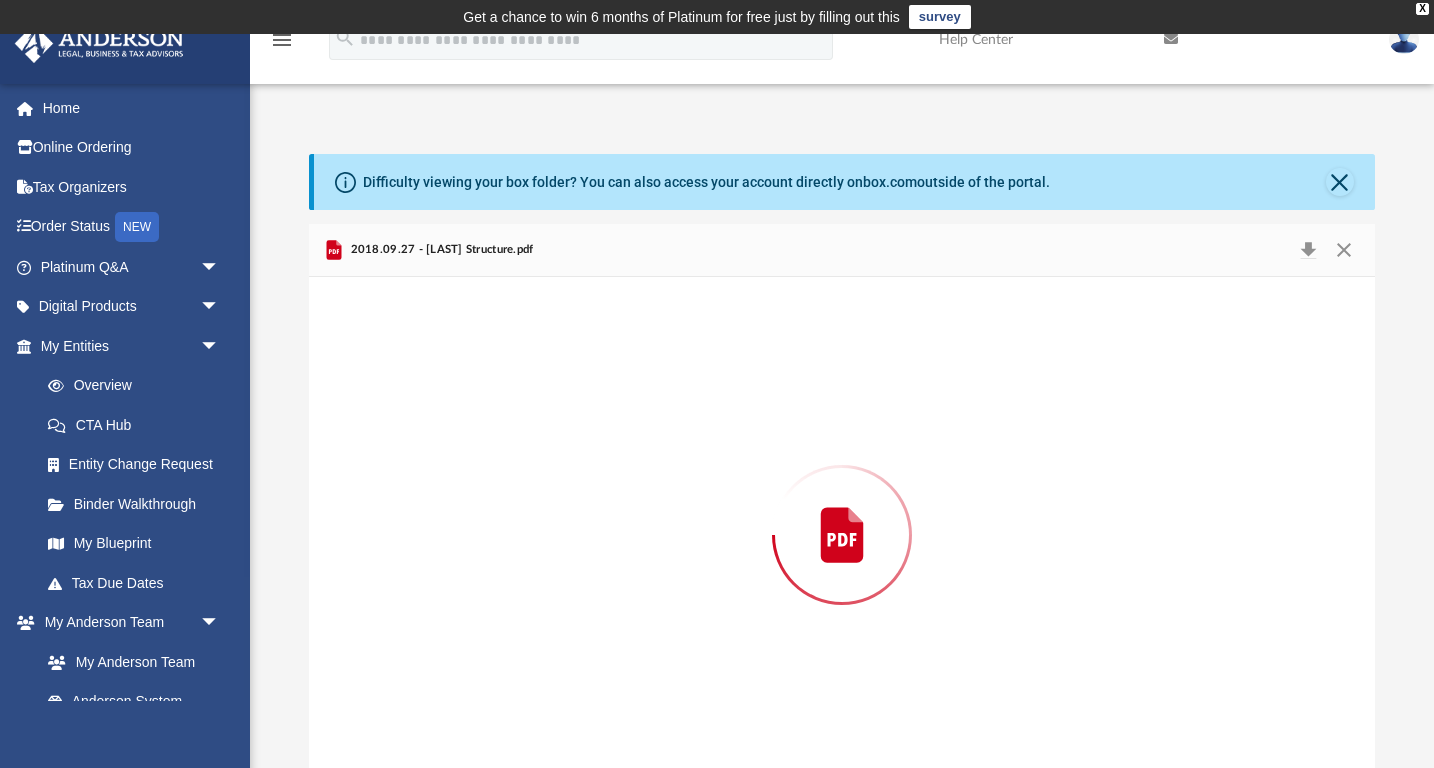 scroll, scrollTop: 25, scrollLeft: 0, axis: vertical 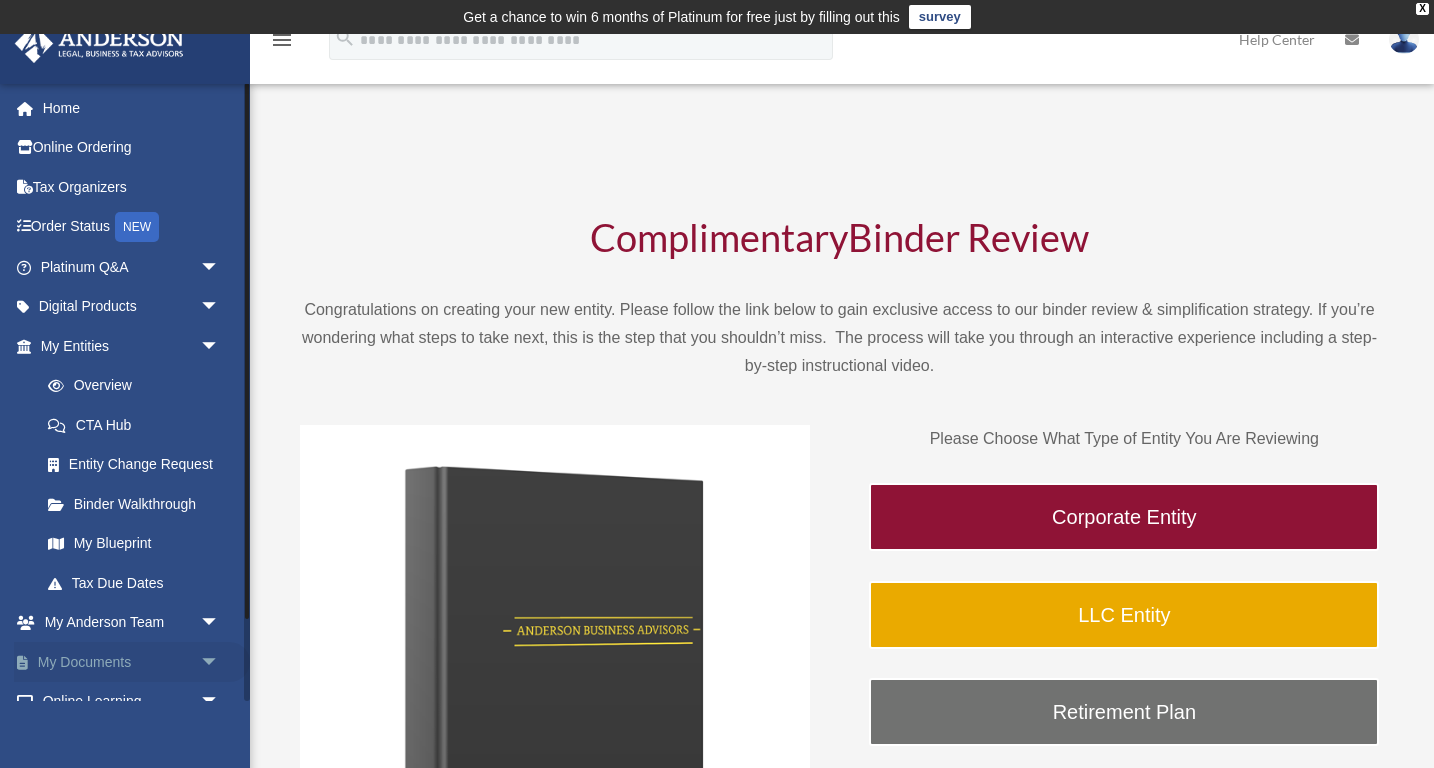 click on "arrow_drop_down" at bounding box center [220, 662] 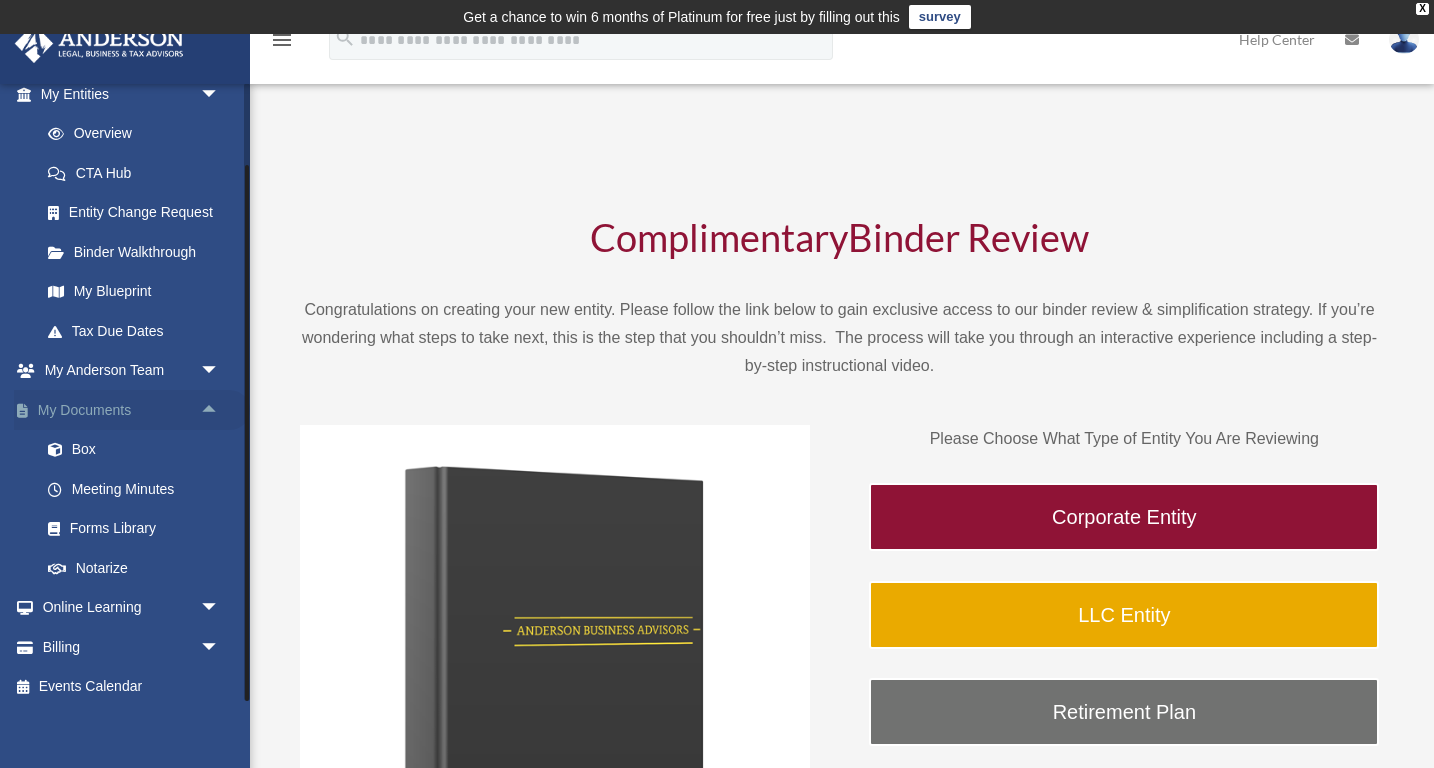 scroll, scrollTop: 251, scrollLeft: 0, axis: vertical 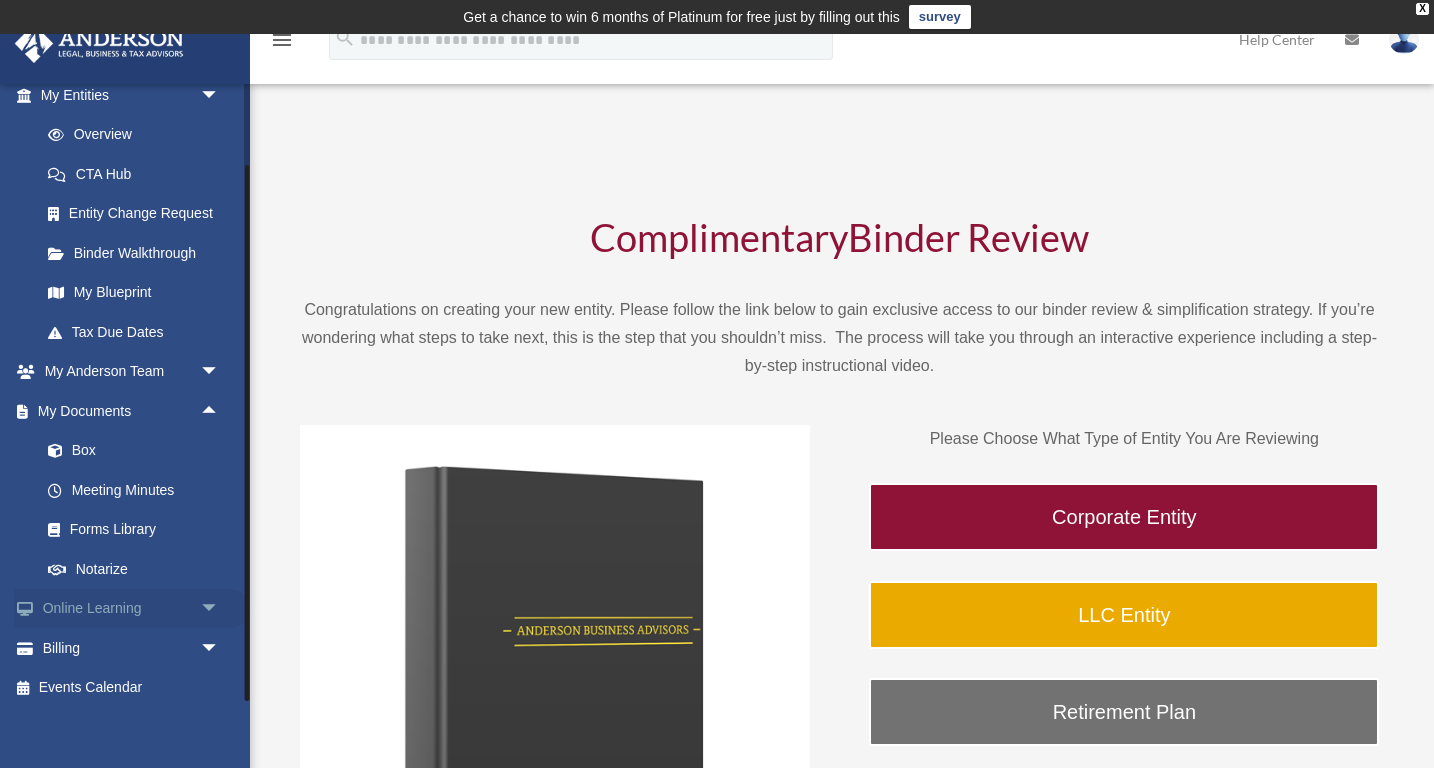 click on "arrow_drop_down" at bounding box center (220, 609) 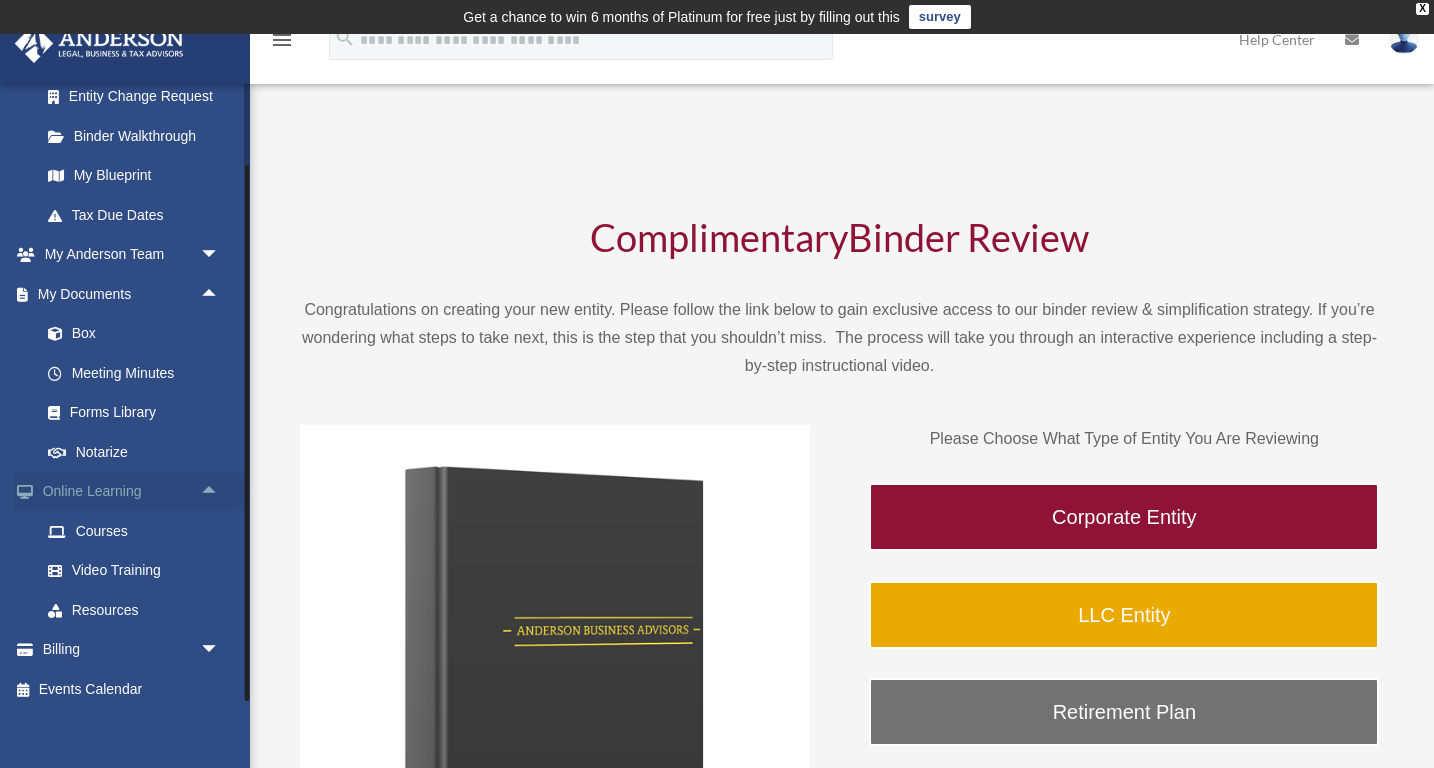 click on "arrow_drop_up" at bounding box center [220, 492] 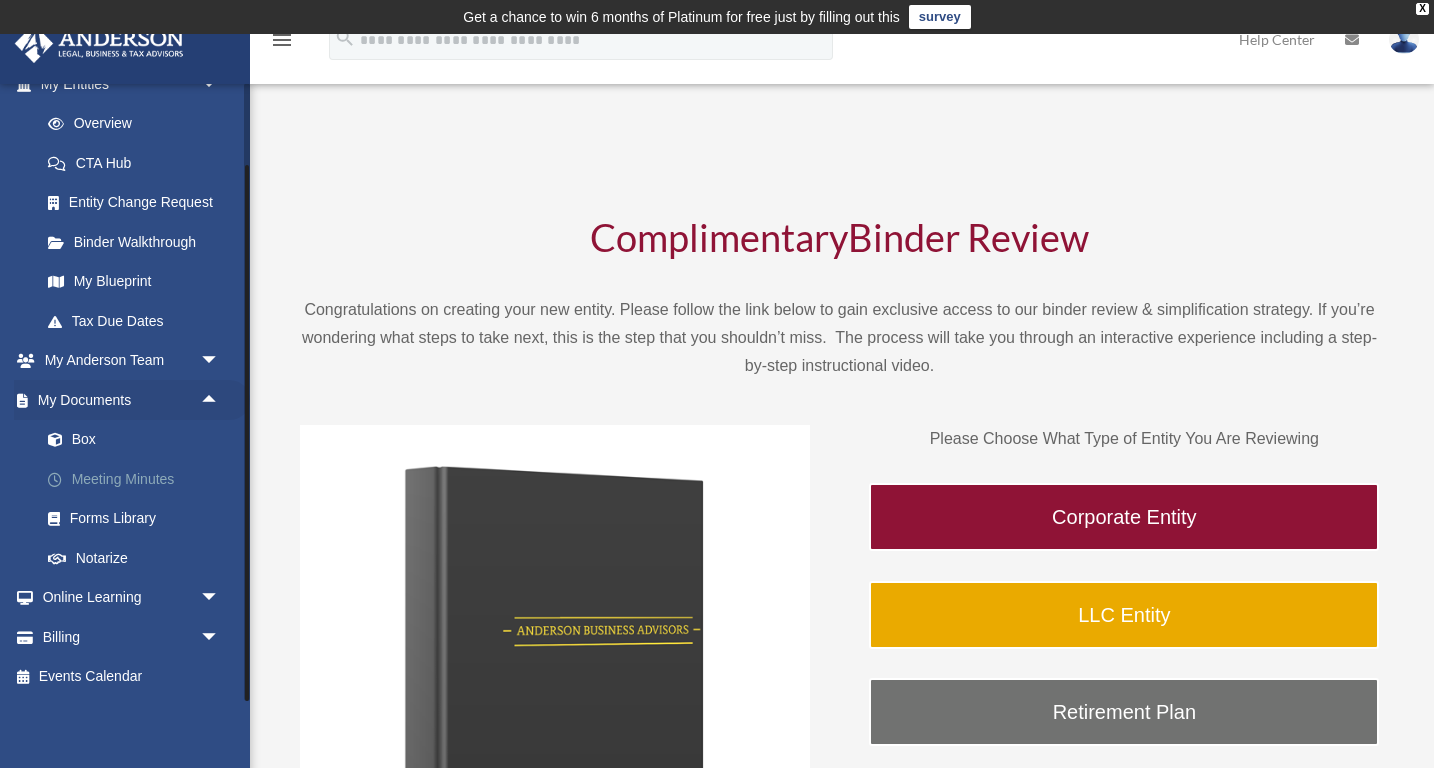 scroll, scrollTop: 251, scrollLeft: 0, axis: vertical 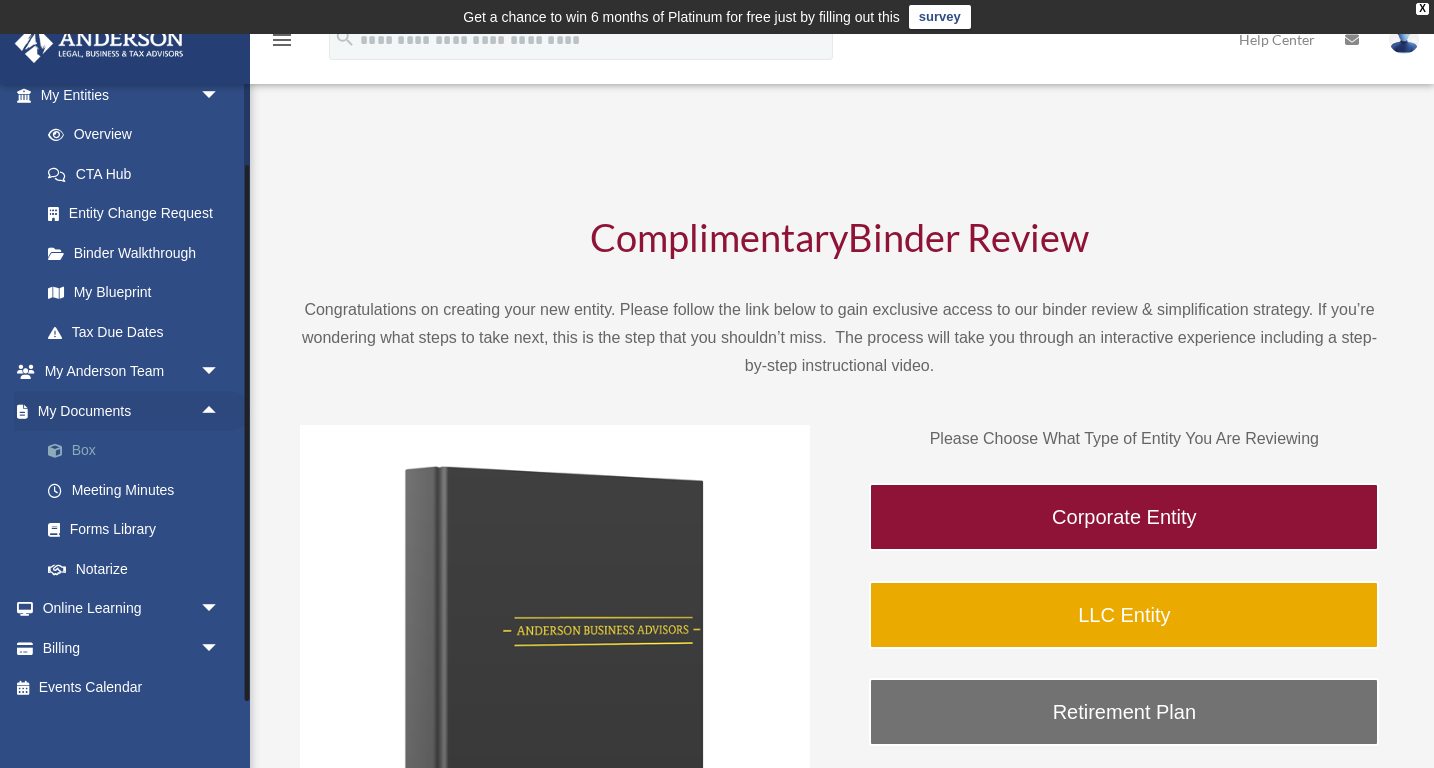 click on "Box" at bounding box center [139, 451] 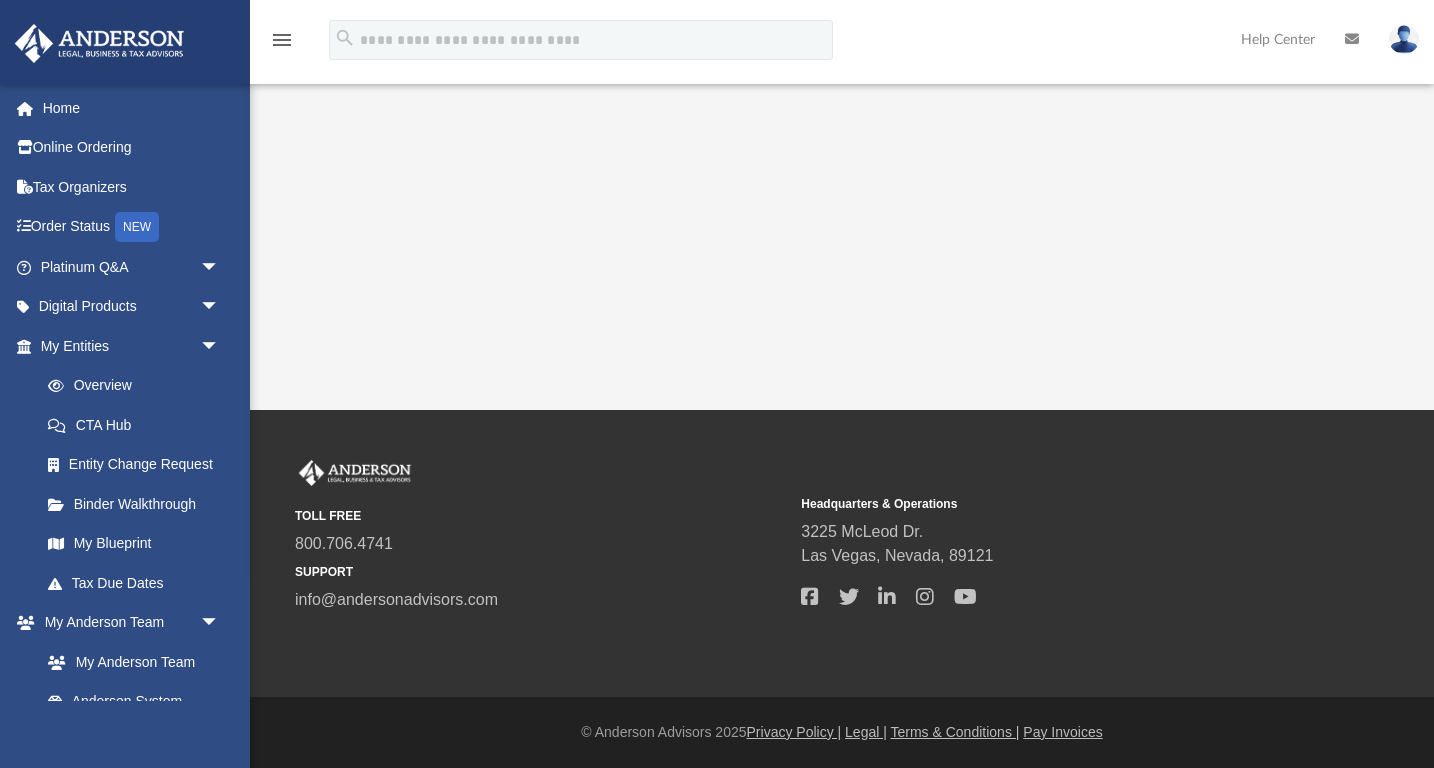 scroll, scrollTop: 0, scrollLeft: 0, axis: both 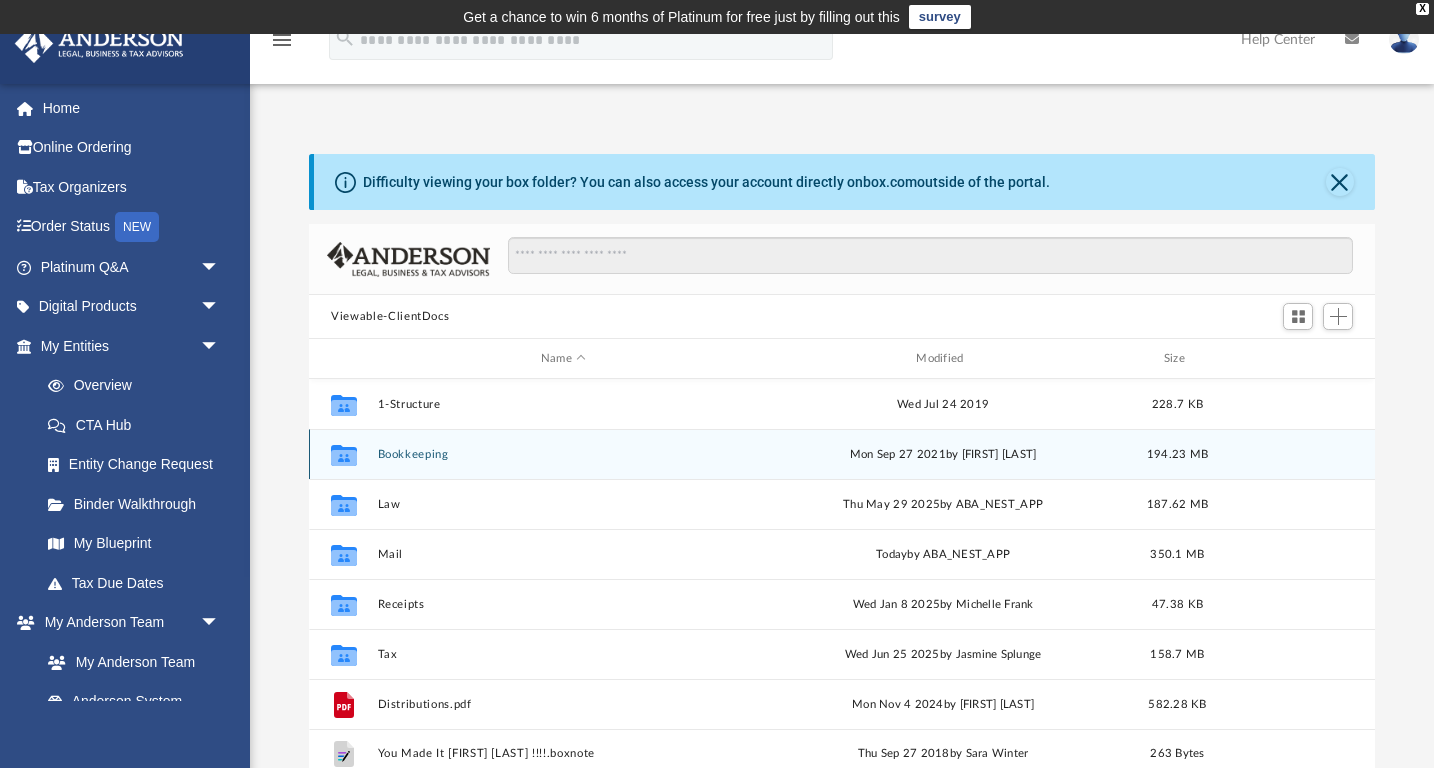 click 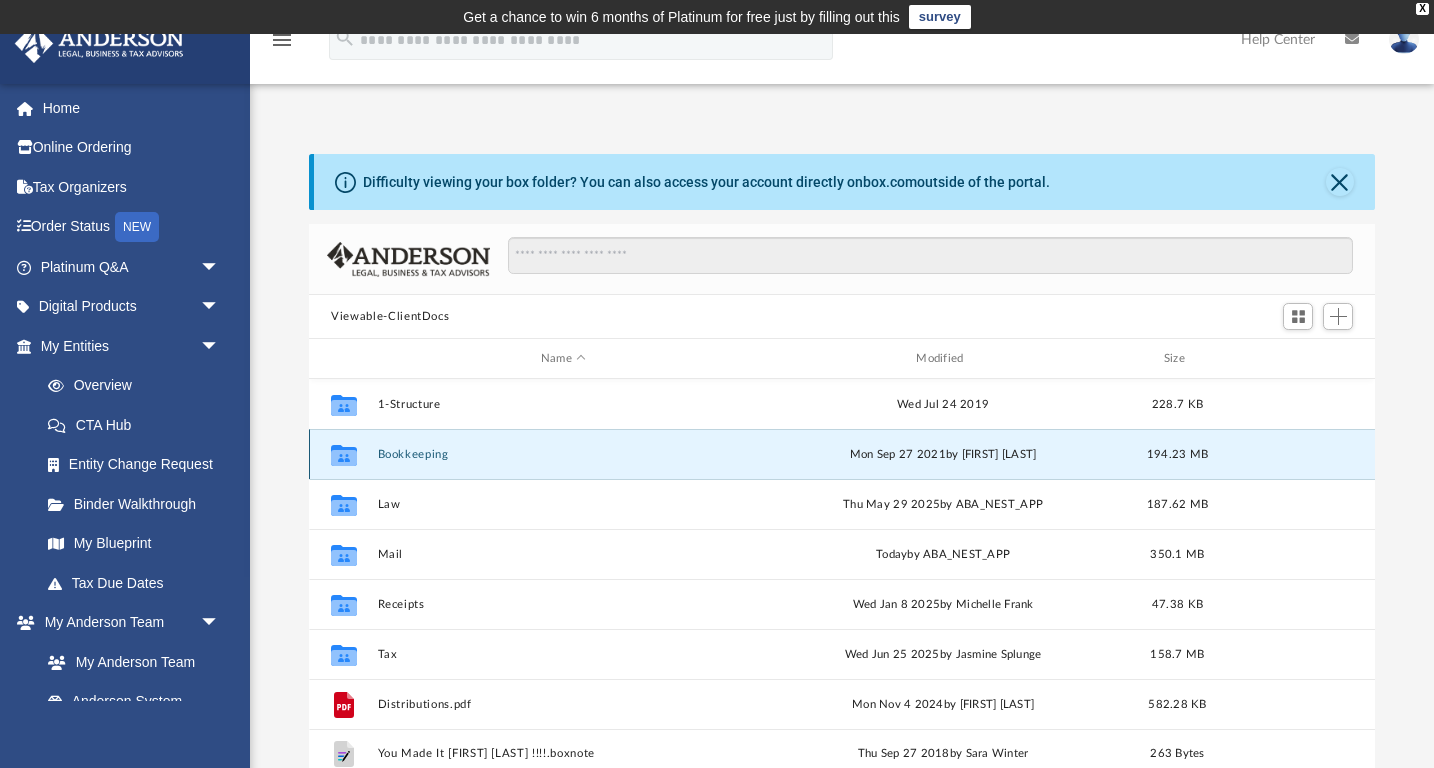 click on "Bookkeeping" at bounding box center (563, 454) 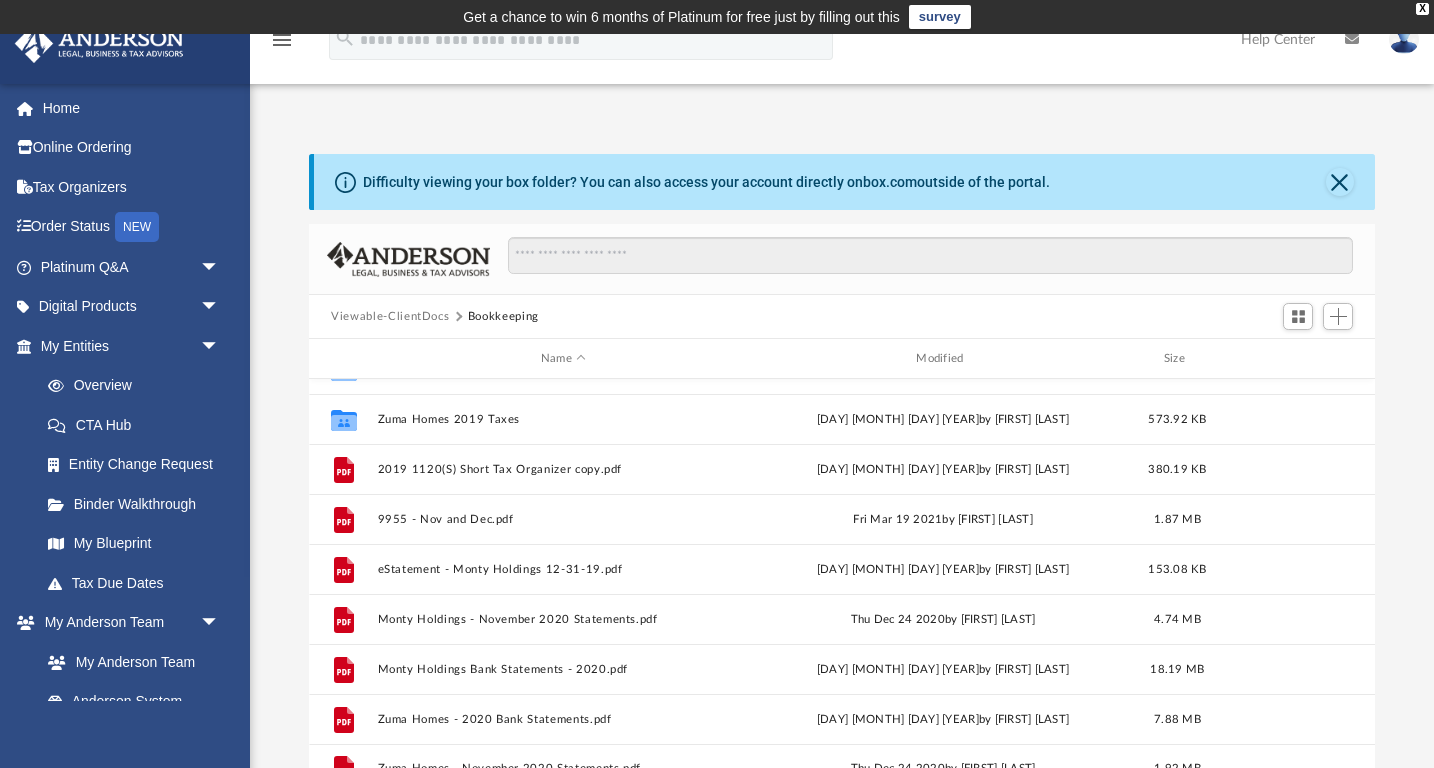 scroll, scrollTop: 485, scrollLeft: 0, axis: vertical 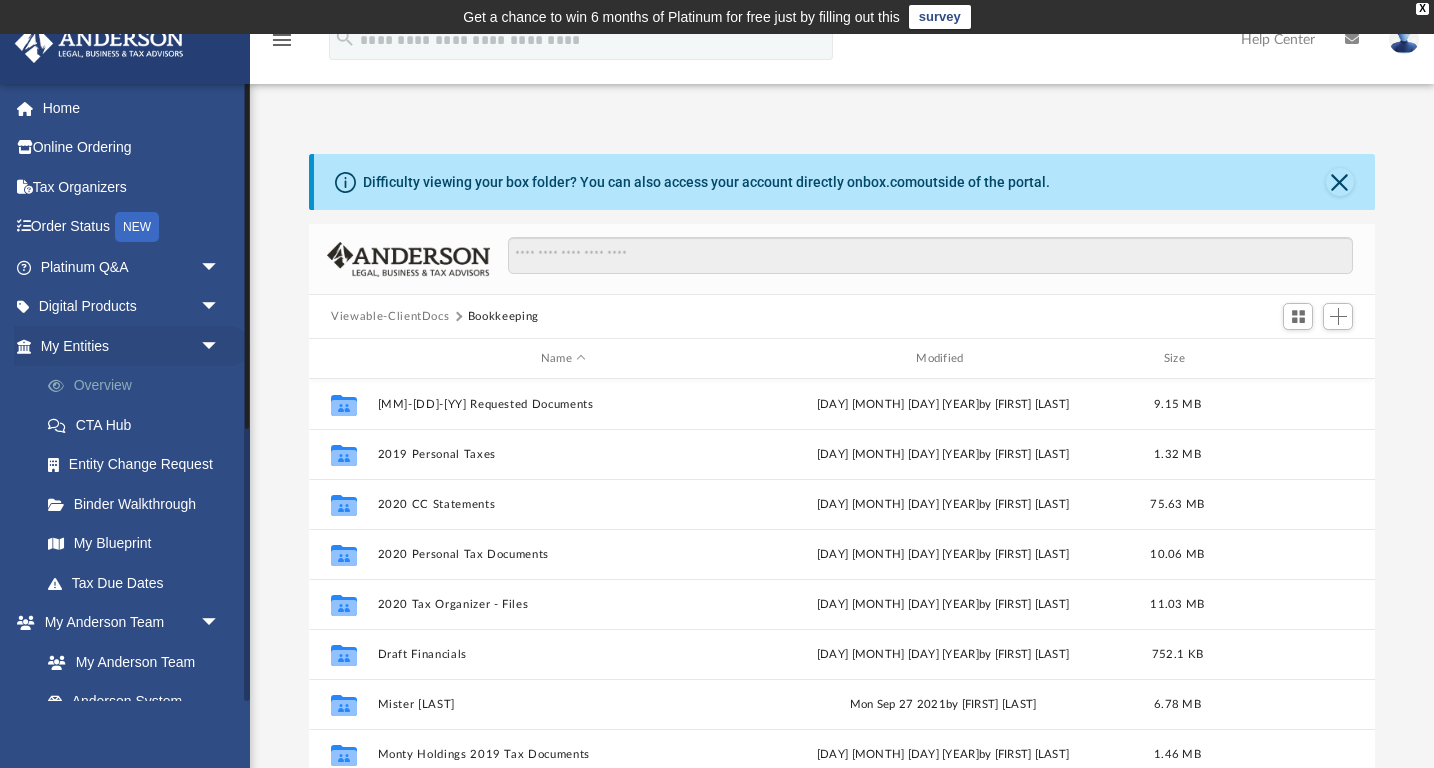 click on "Overview" at bounding box center (139, 386) 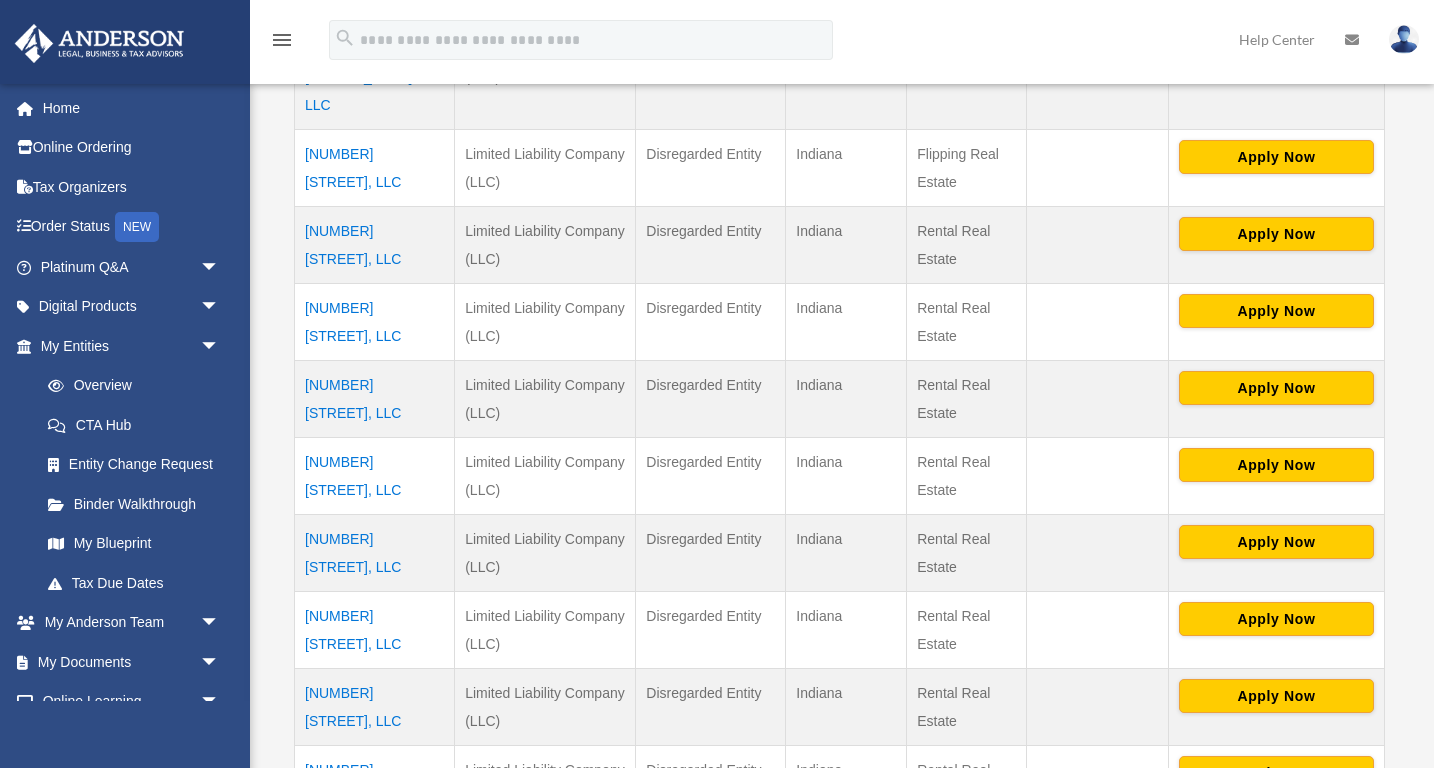 scroll, scrollTop: 576, scrollLeft: 0, axis: vertical 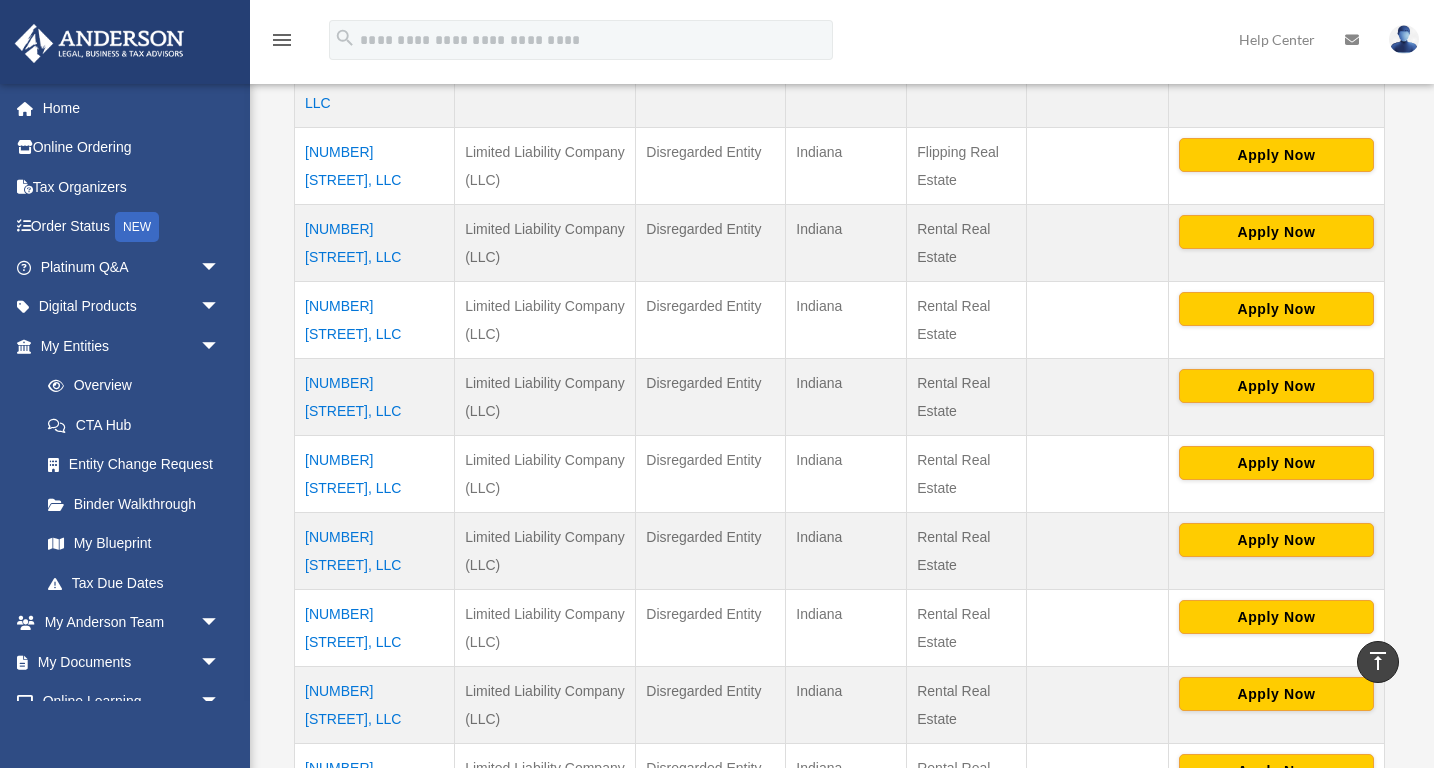 click on "[NUMBER] [STREET], LLC" at bounding box center [375, 474] 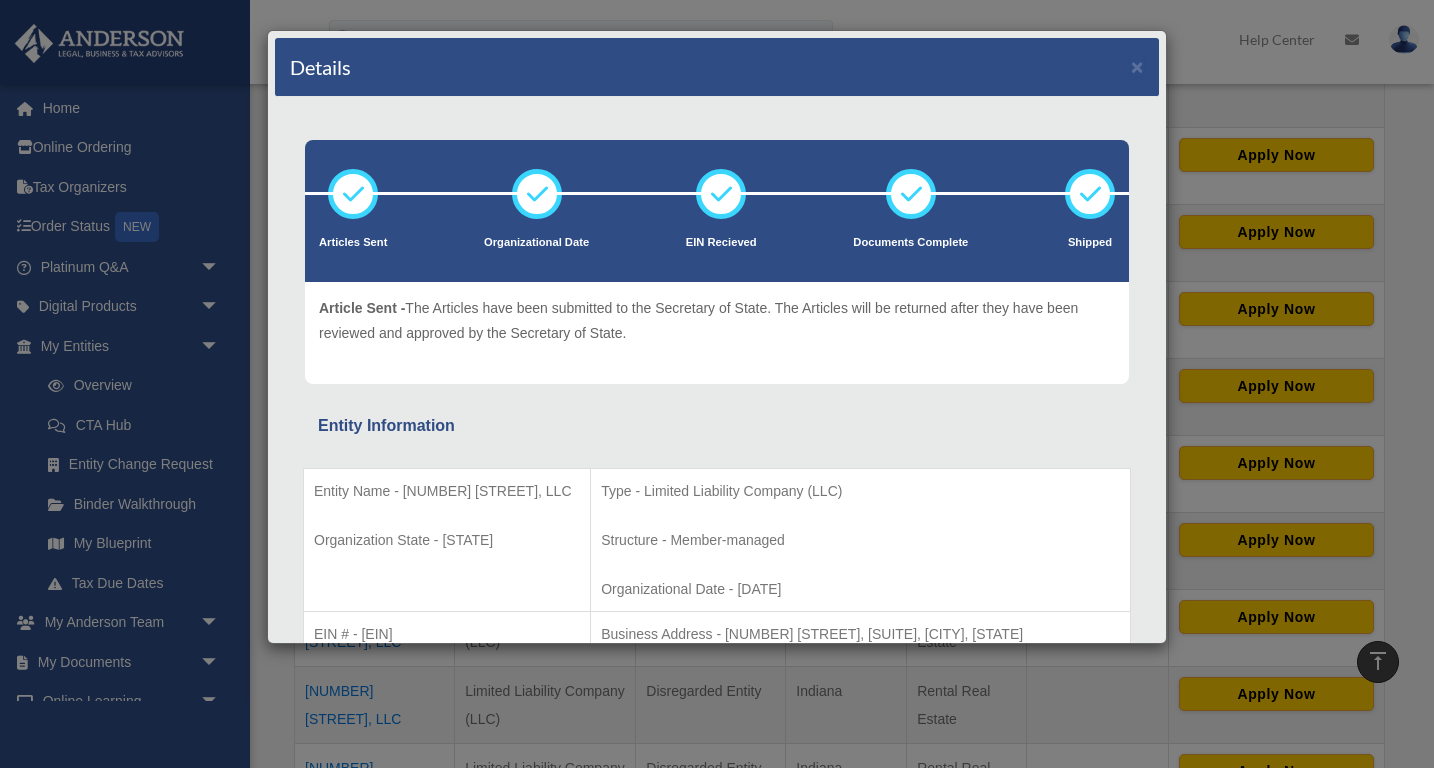 scroll, scrollTop: 0, scrollLeft: 0, axis: both 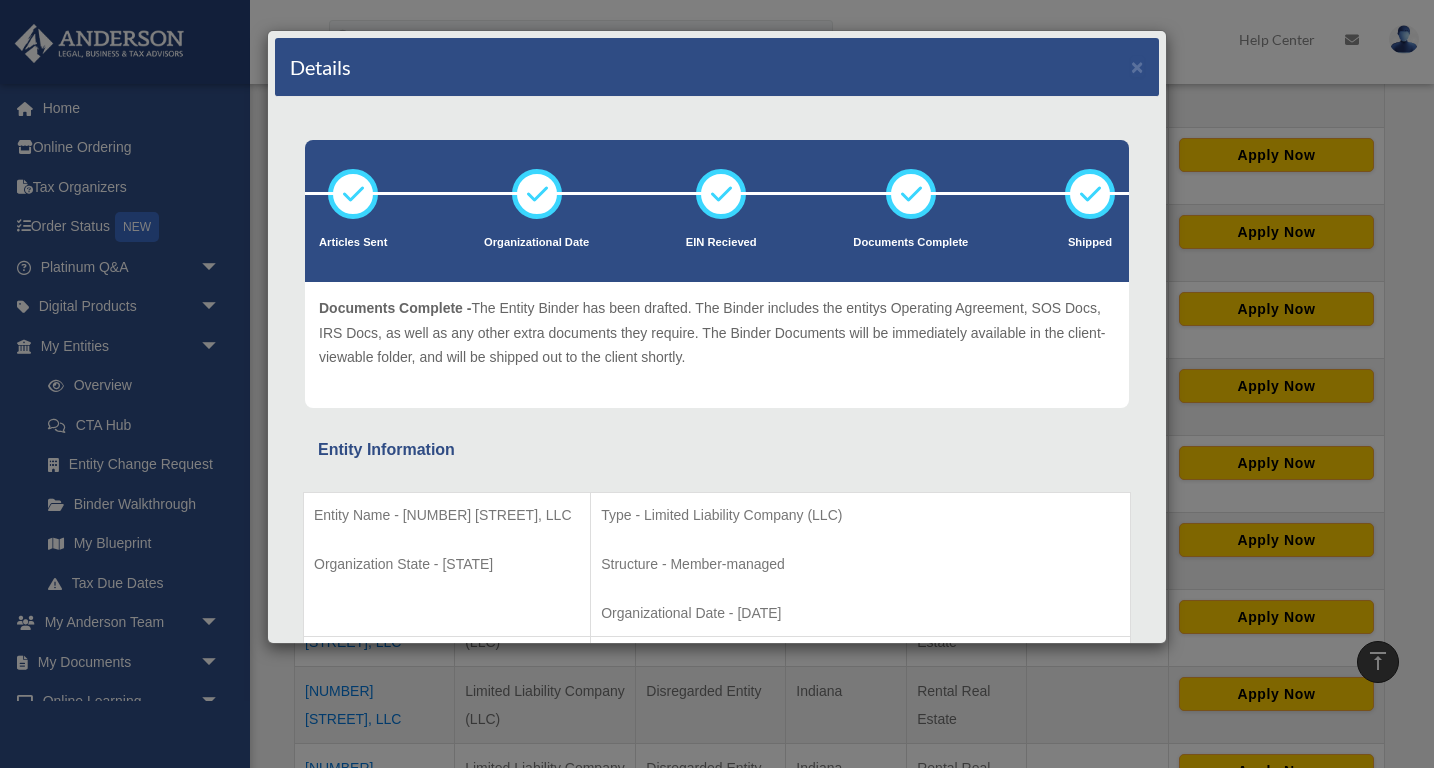 click at bounding box center (911, 194) 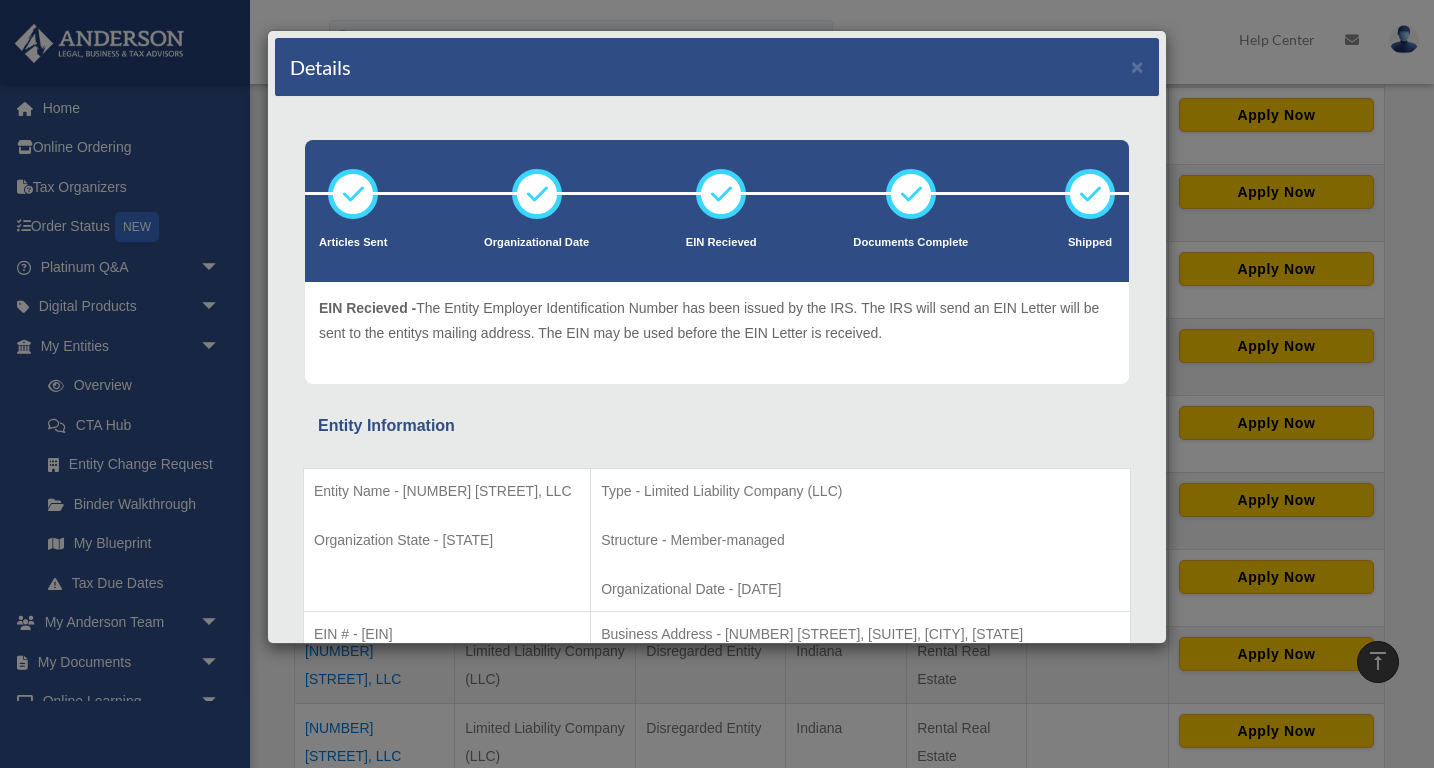 scroll, scrollTop: 613, scrollLeft: 0, axis: vertical 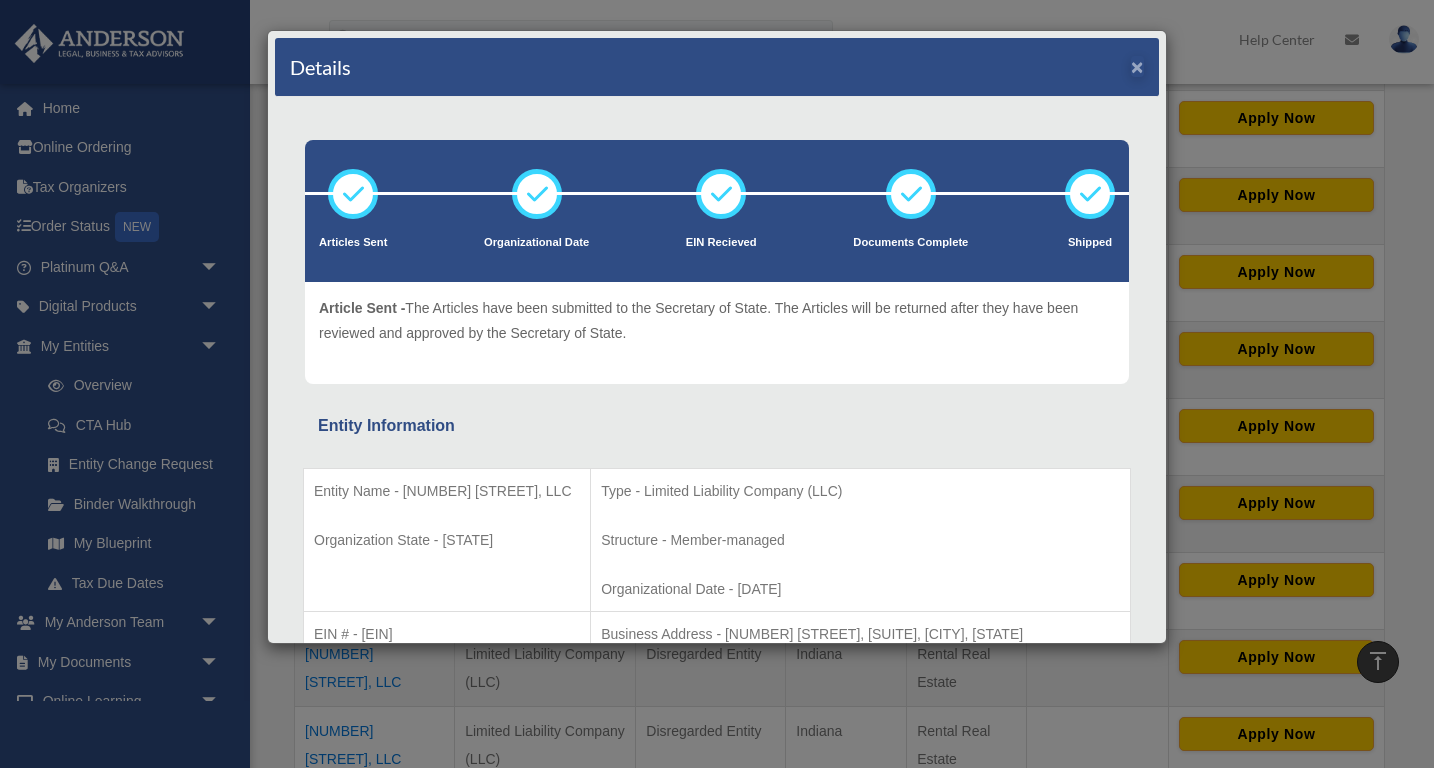 click on "×" at bounding box center [1137, 66] 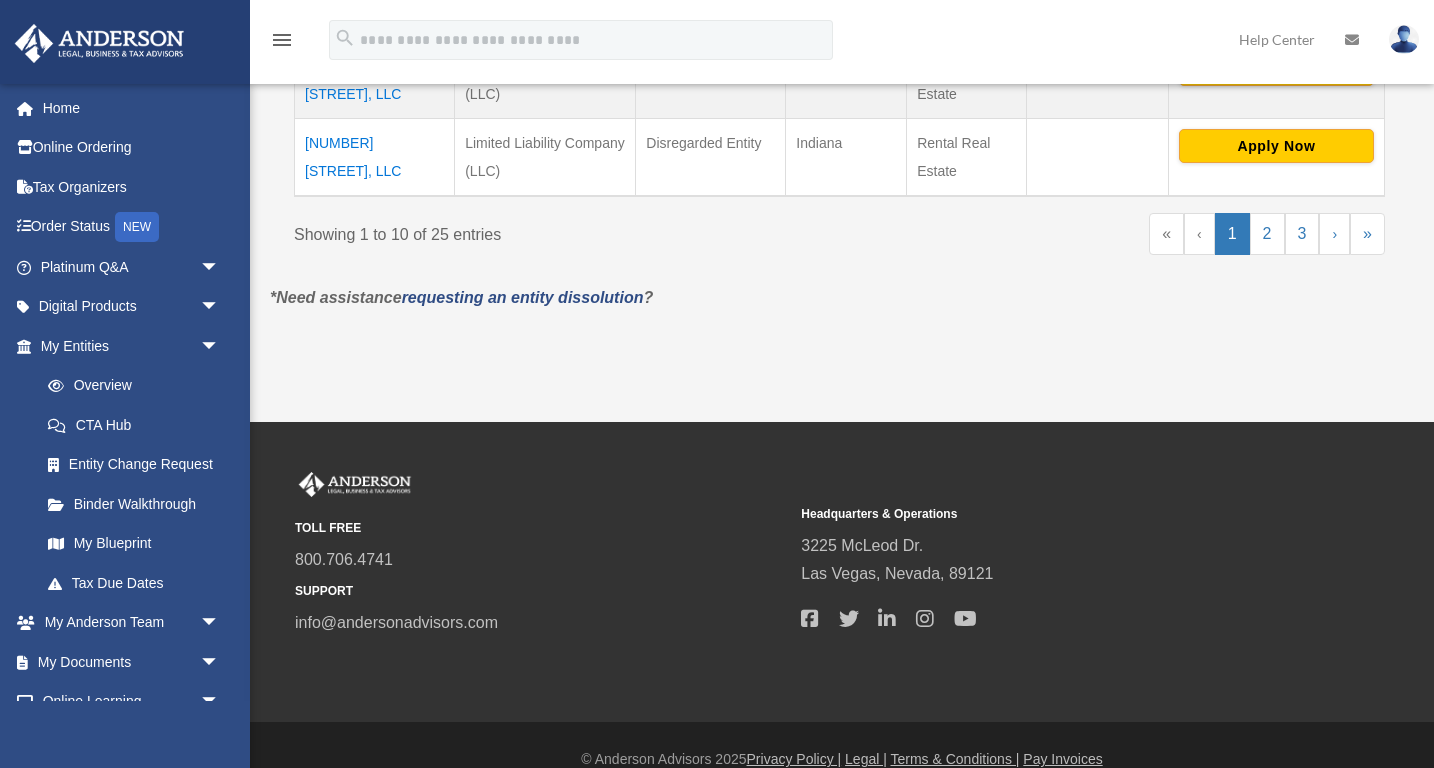 scroll, scrollTop: 1200, scrollLeft: 0, axis: vertical 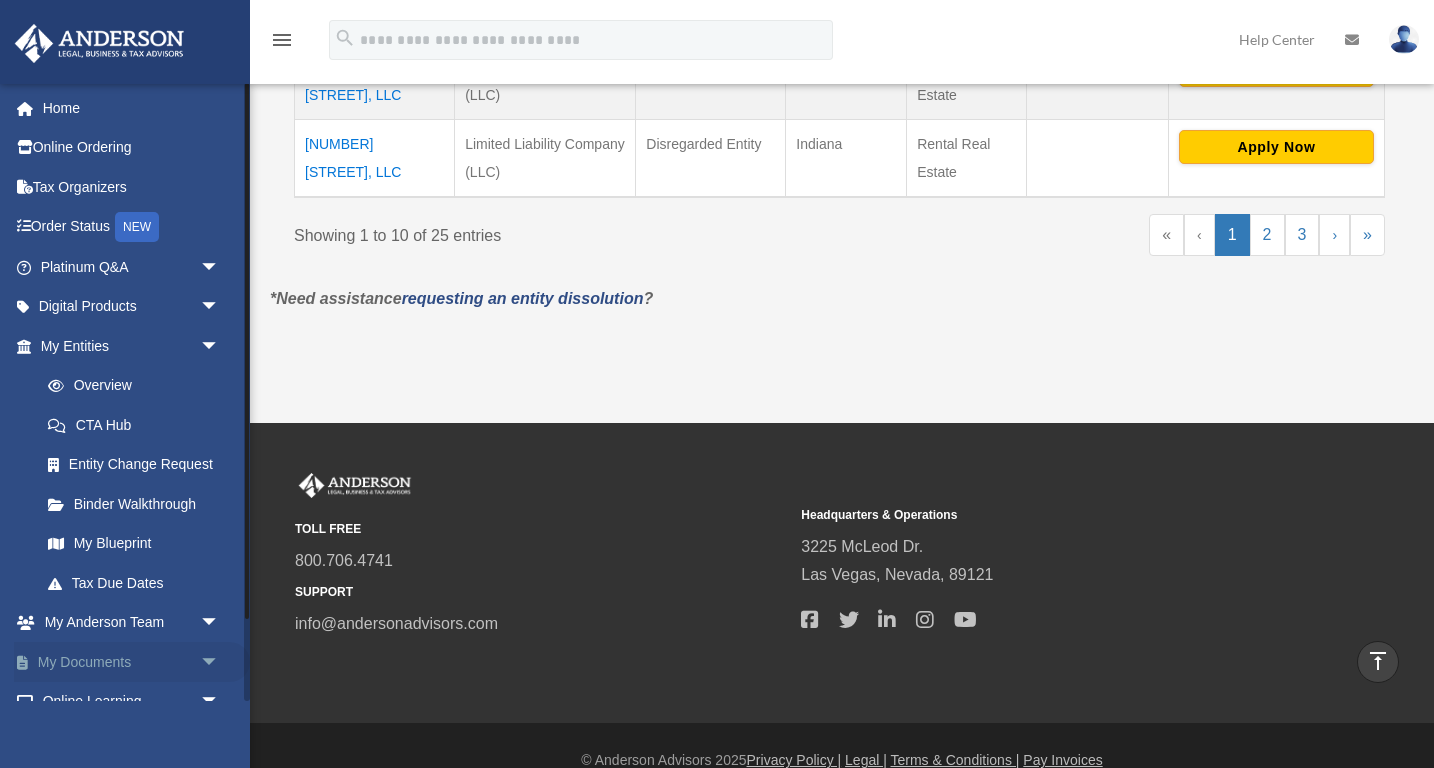 click on "arrow_drop_down" at bounding box center [220, 662] 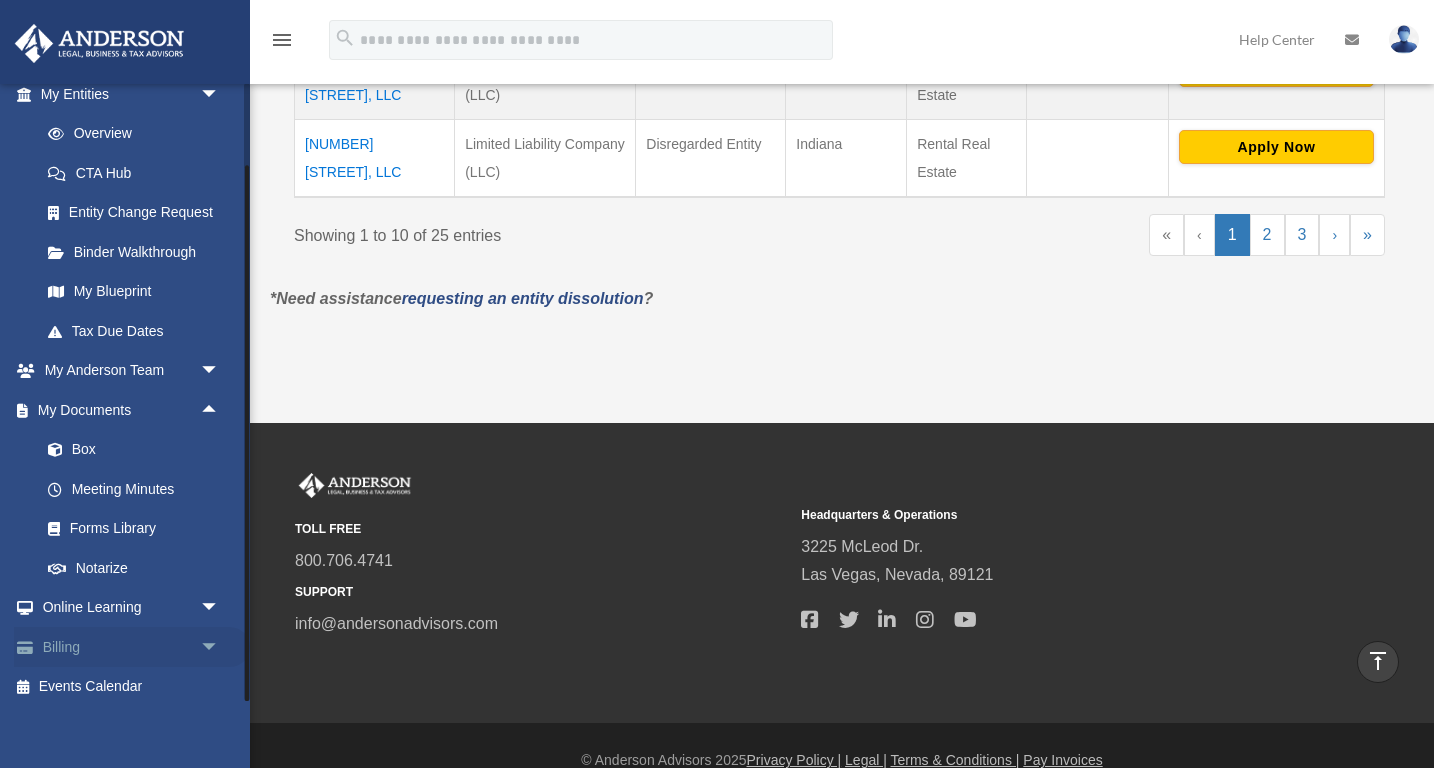 scroll, scrollTop: 251, scrollLeft: 0, axis: vertical 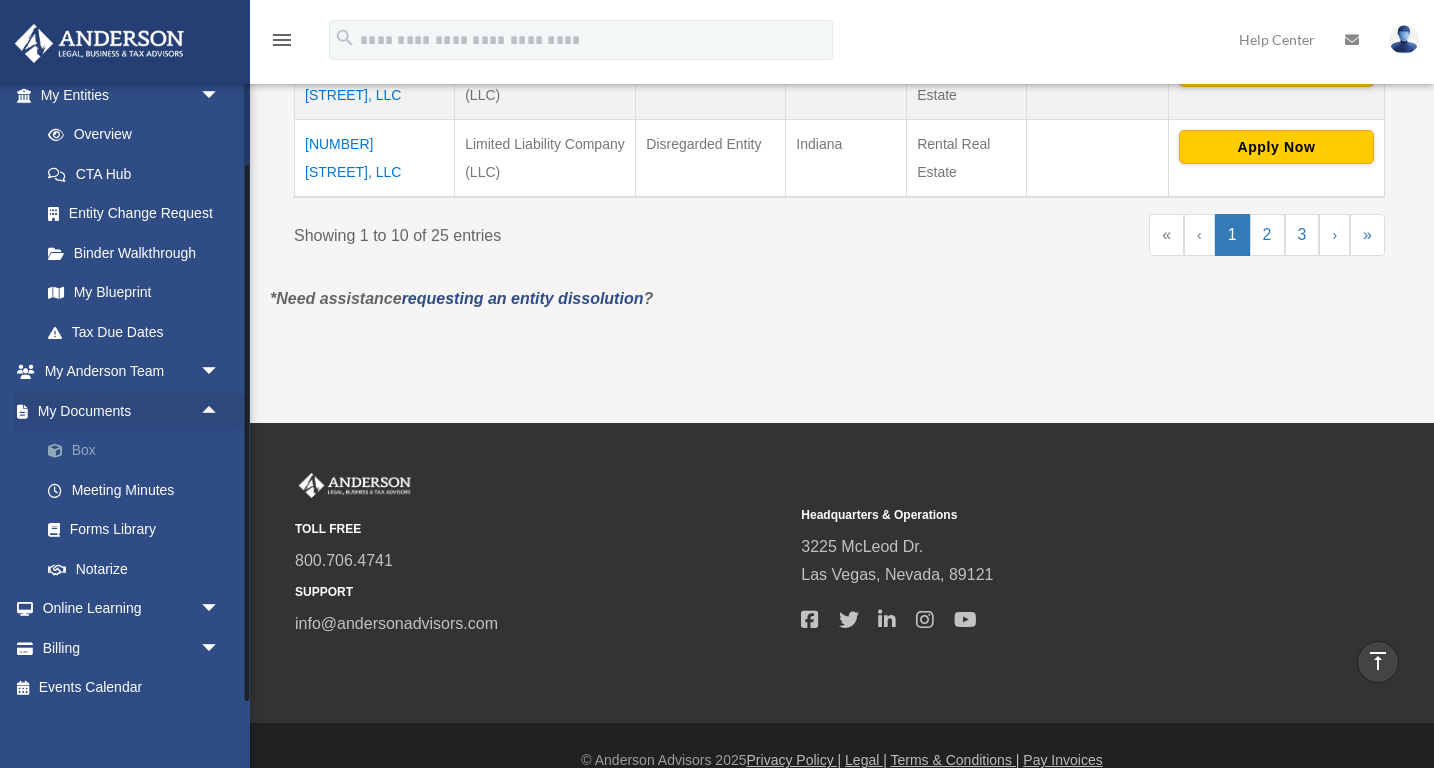click on "Box" at bounding box center [139, 451] 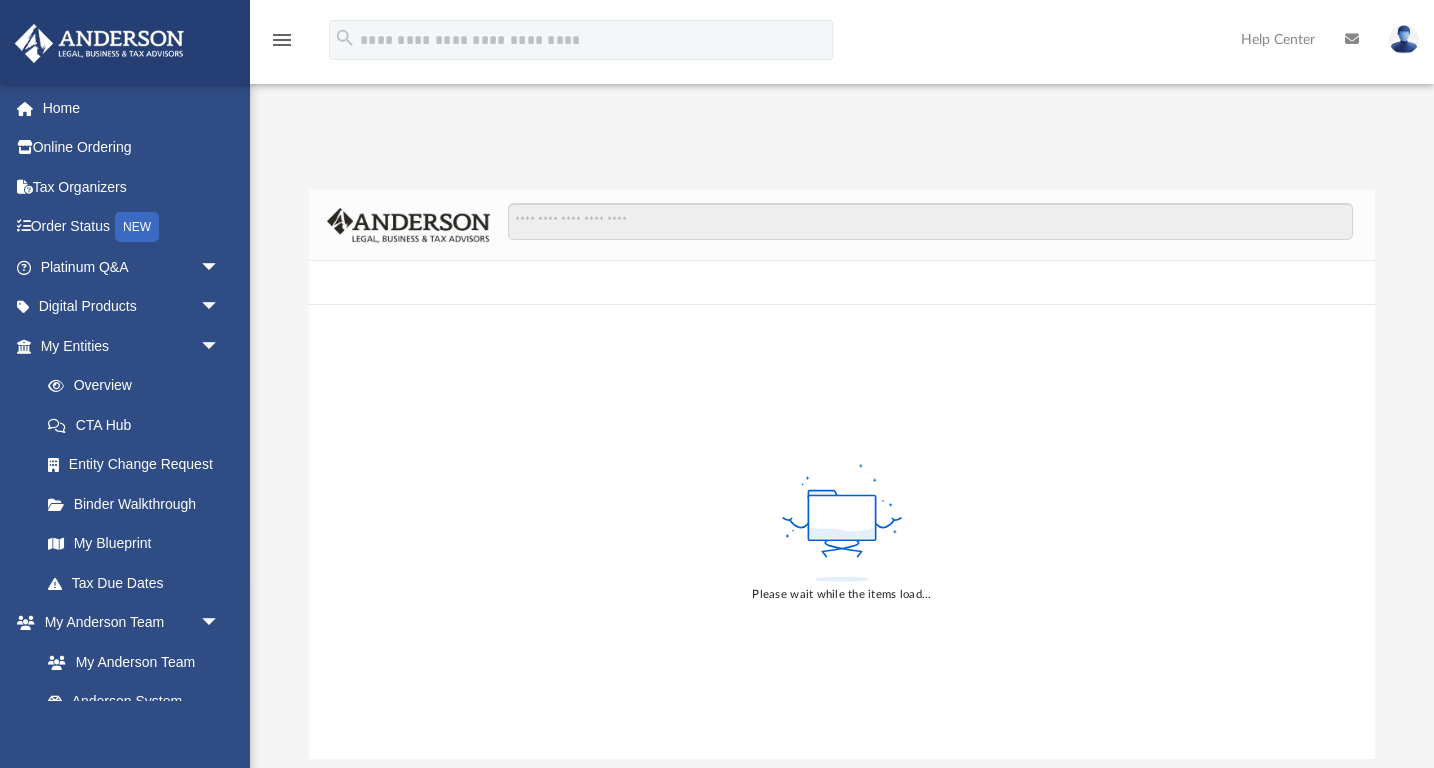 scroll, scrollTop: 0, scrollLeft: 0, axis: both 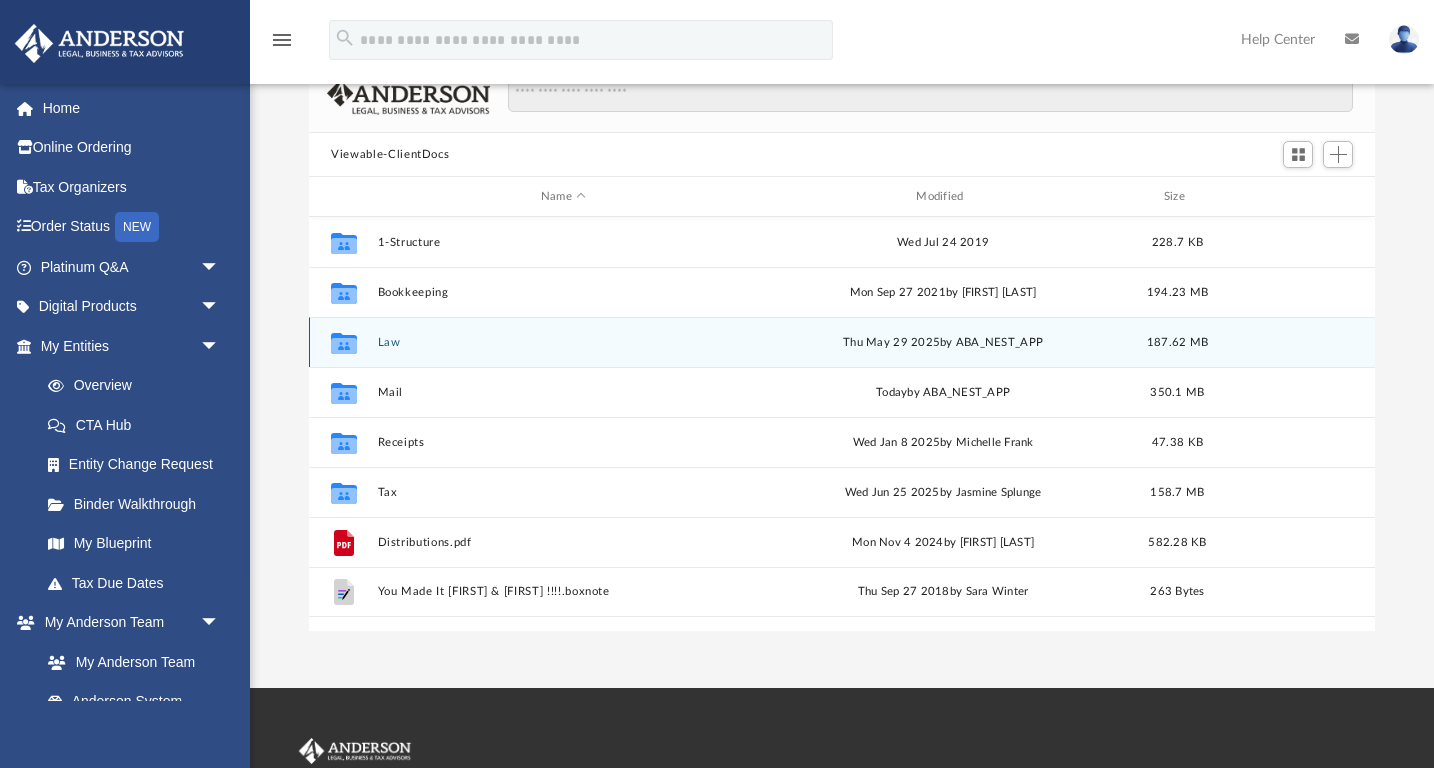 click 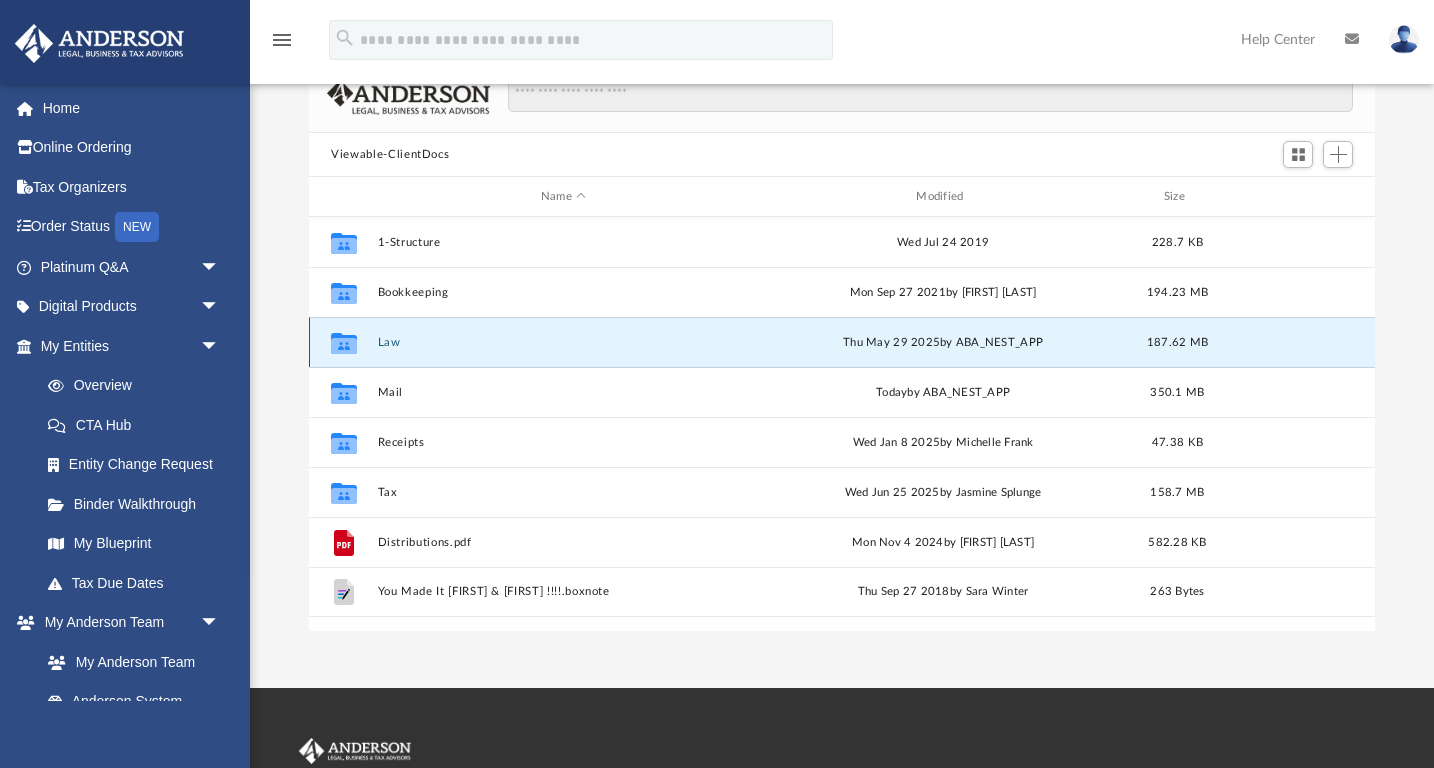 click on "Law" at bounding box center [563, 342] 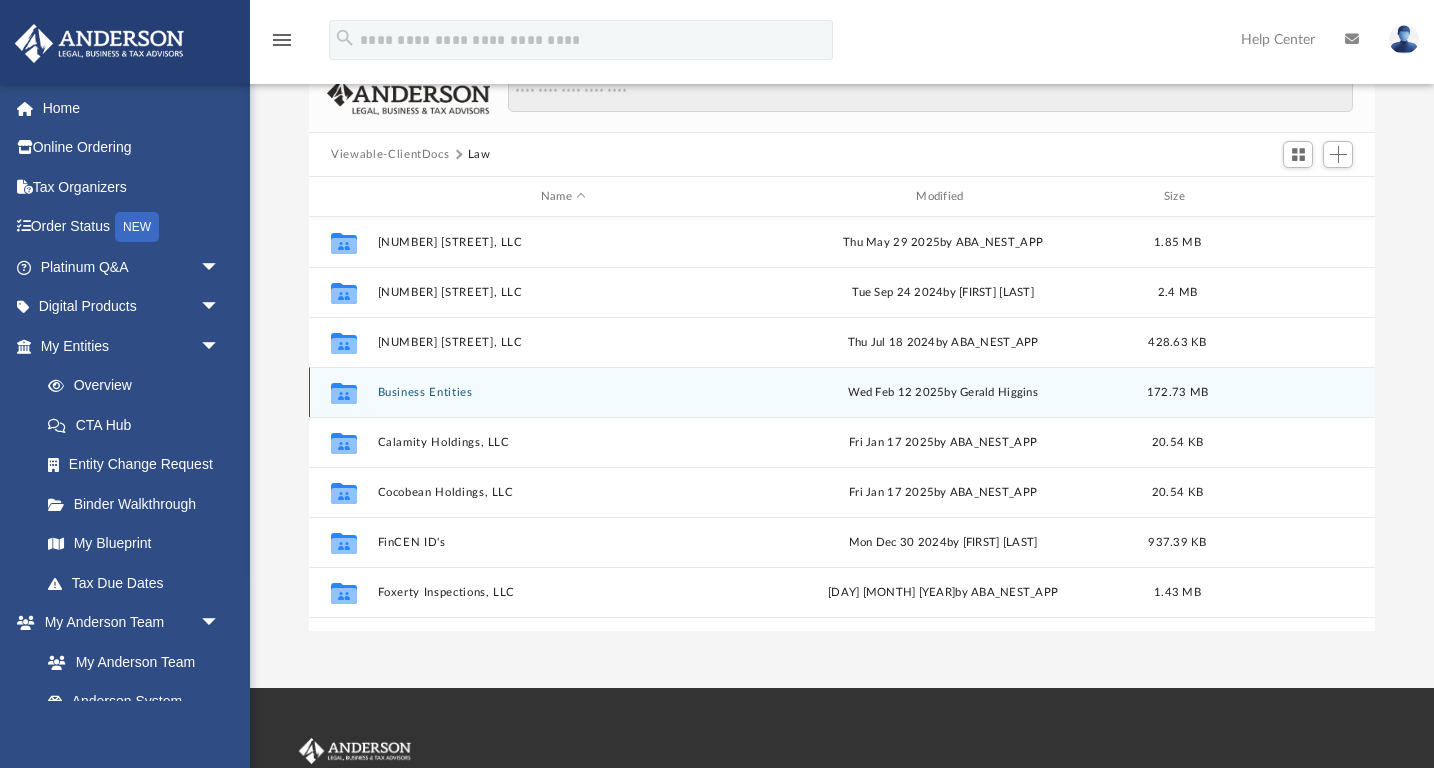click 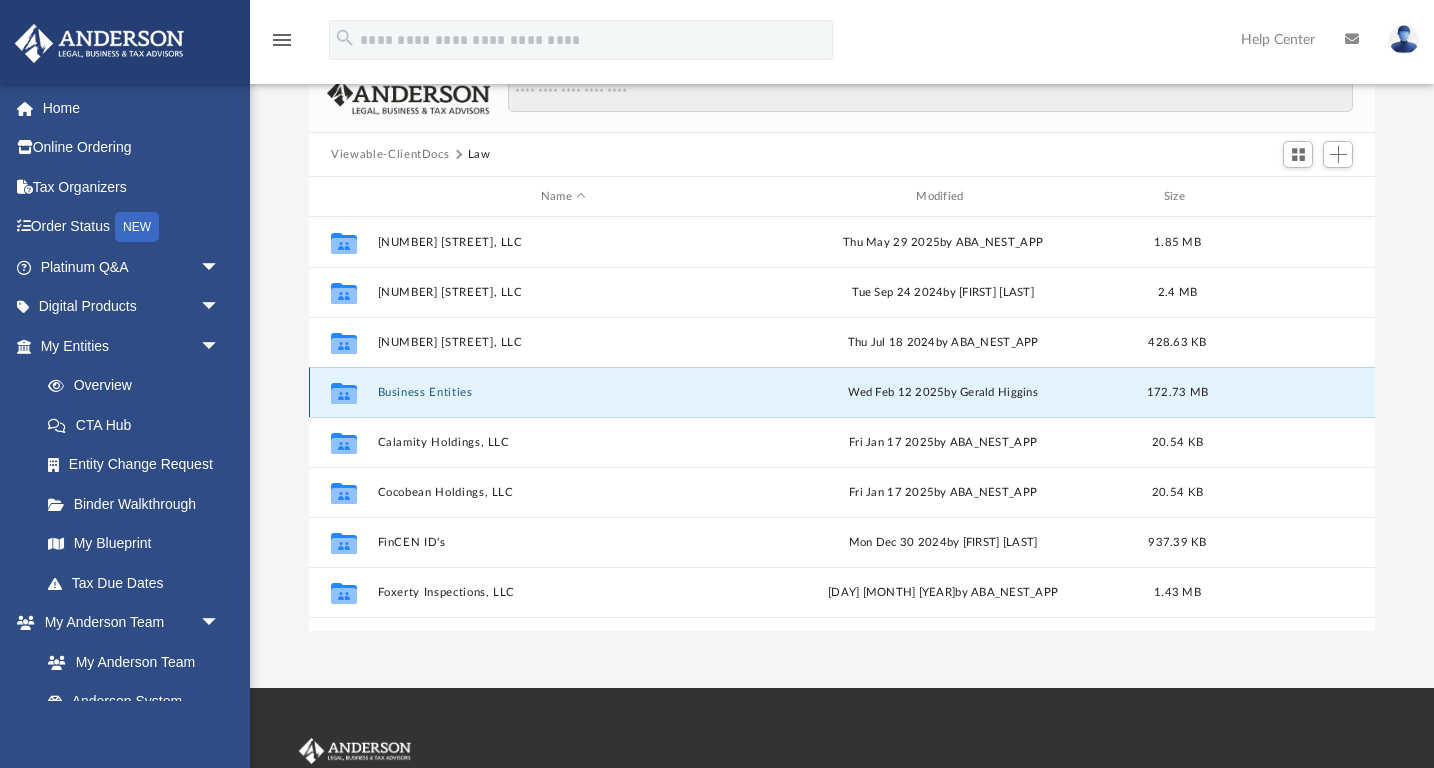 click on "Business Entities" at bounding box center (563, 392) 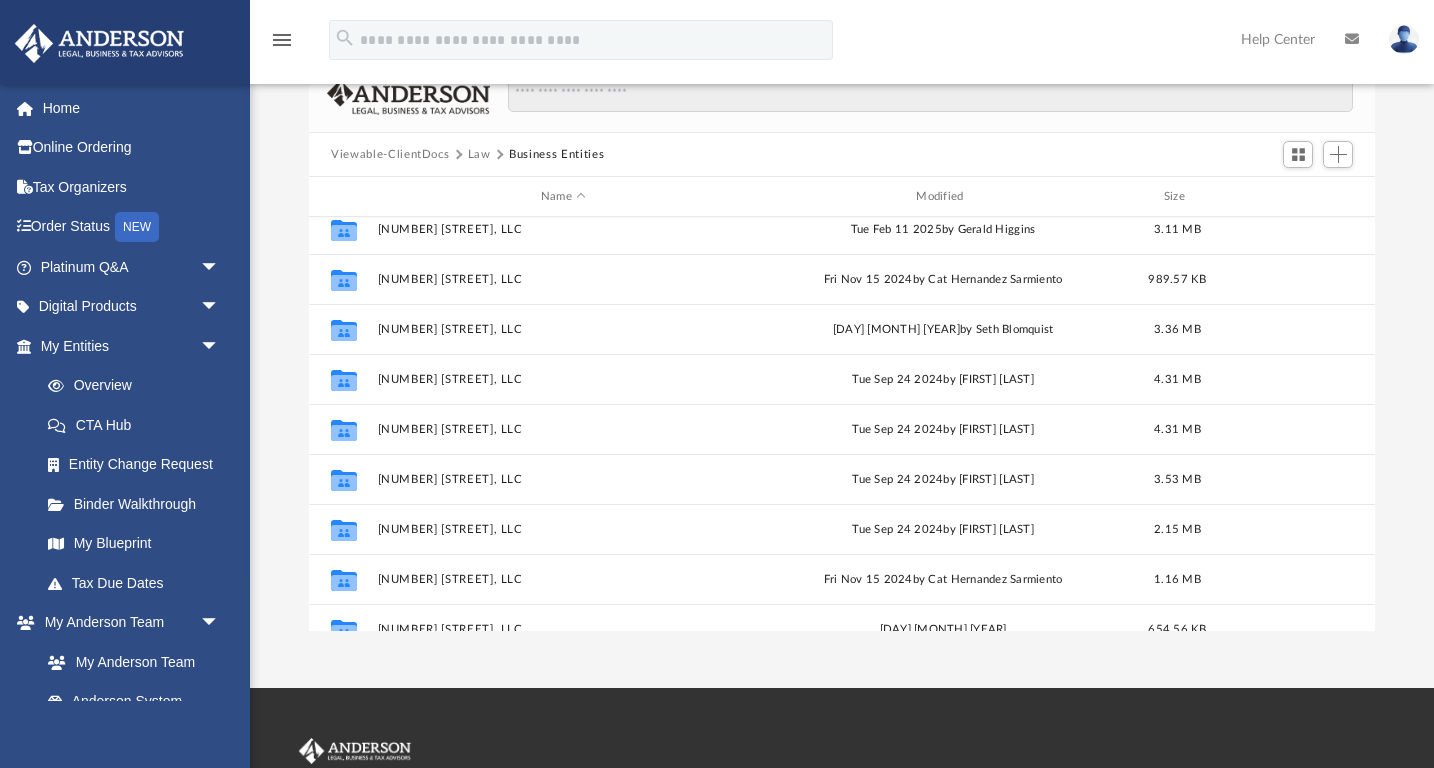 scroll, scrollTop: 214, scrollLeft: 0, axis: vertical 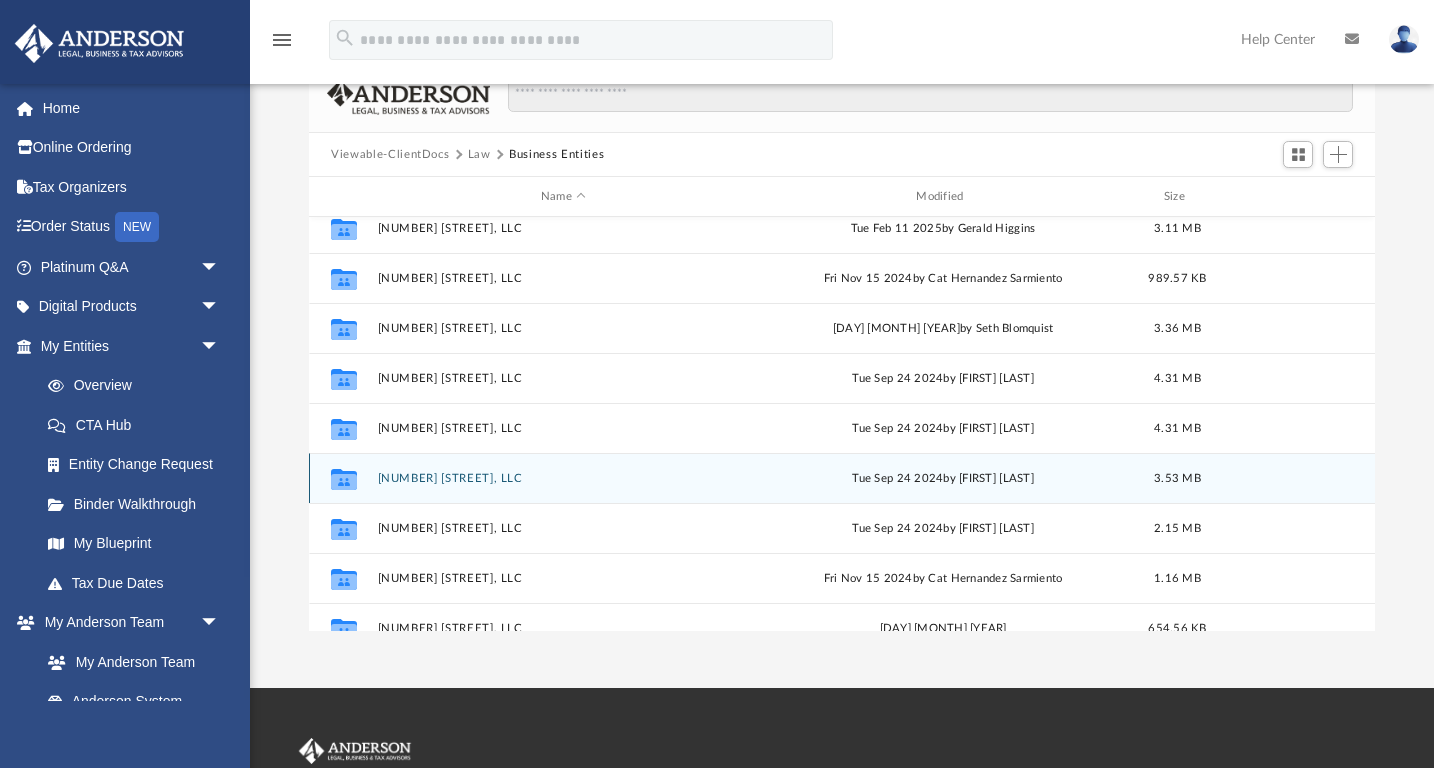 click on "[NUMBER] [STREET], LLC" at bounding box center [563, 478] 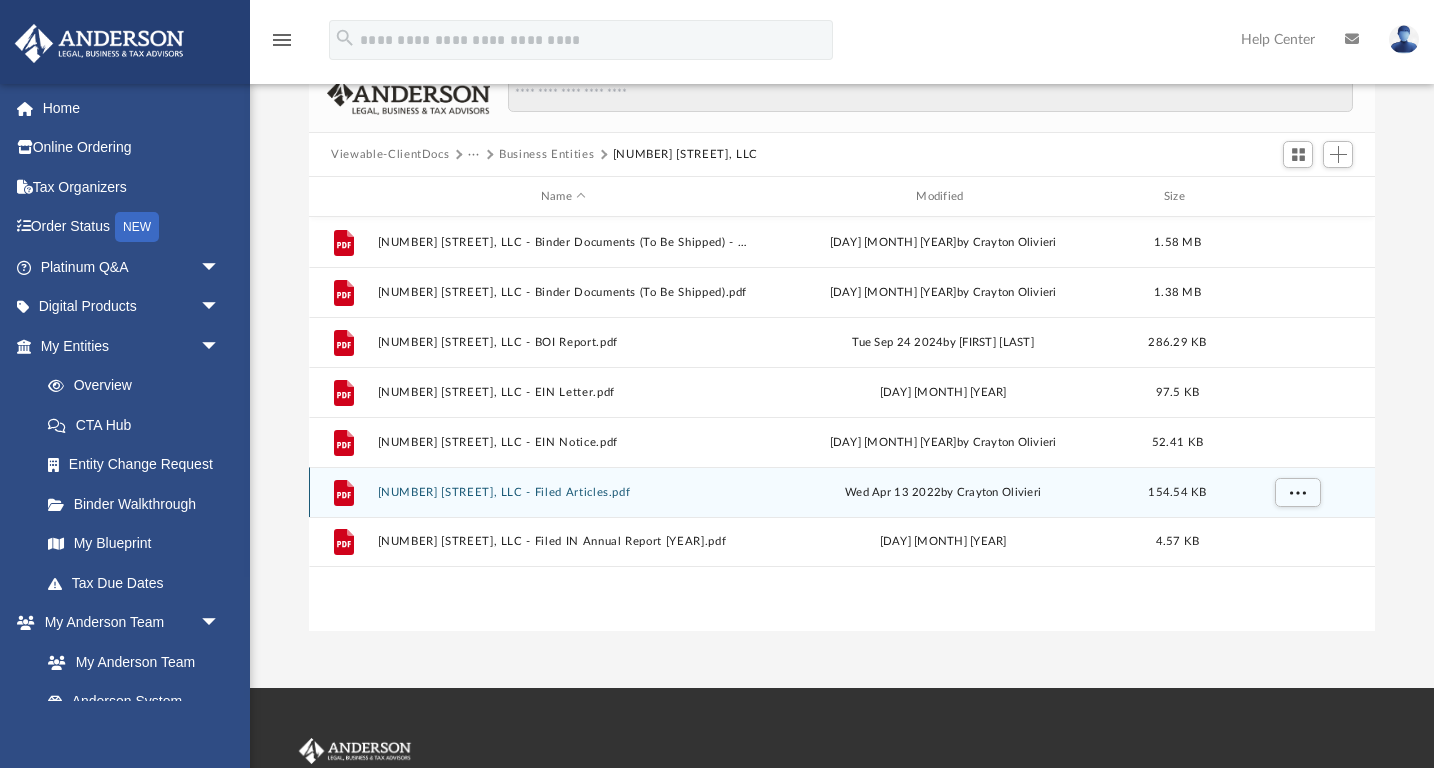 scroll, scrollTop: 0, scrollLeft: 0, axis: both 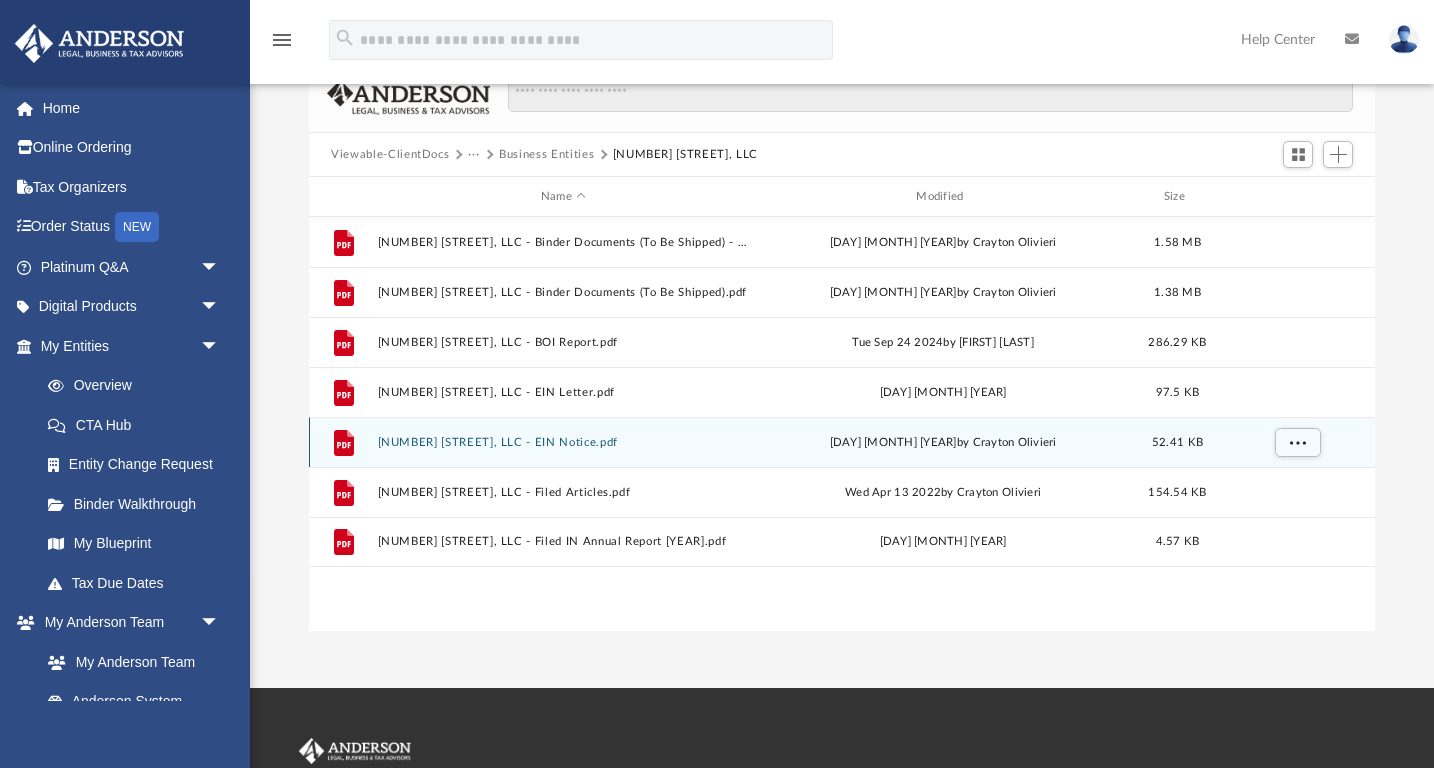 click on "2453 Prospect Street, LLC - EIN Notice.pdf" at bounding box center [563, 442] 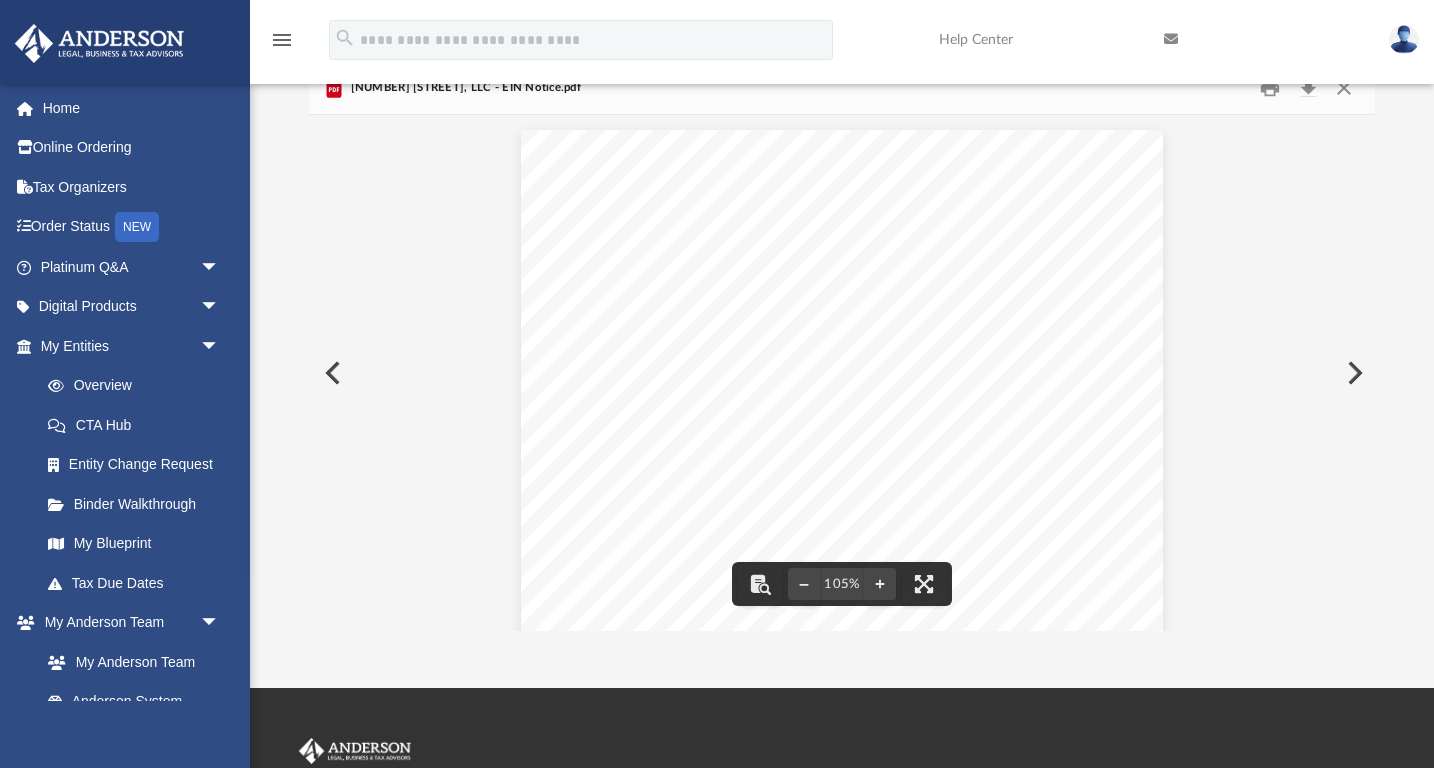 click at bounding box center (1353, 373) 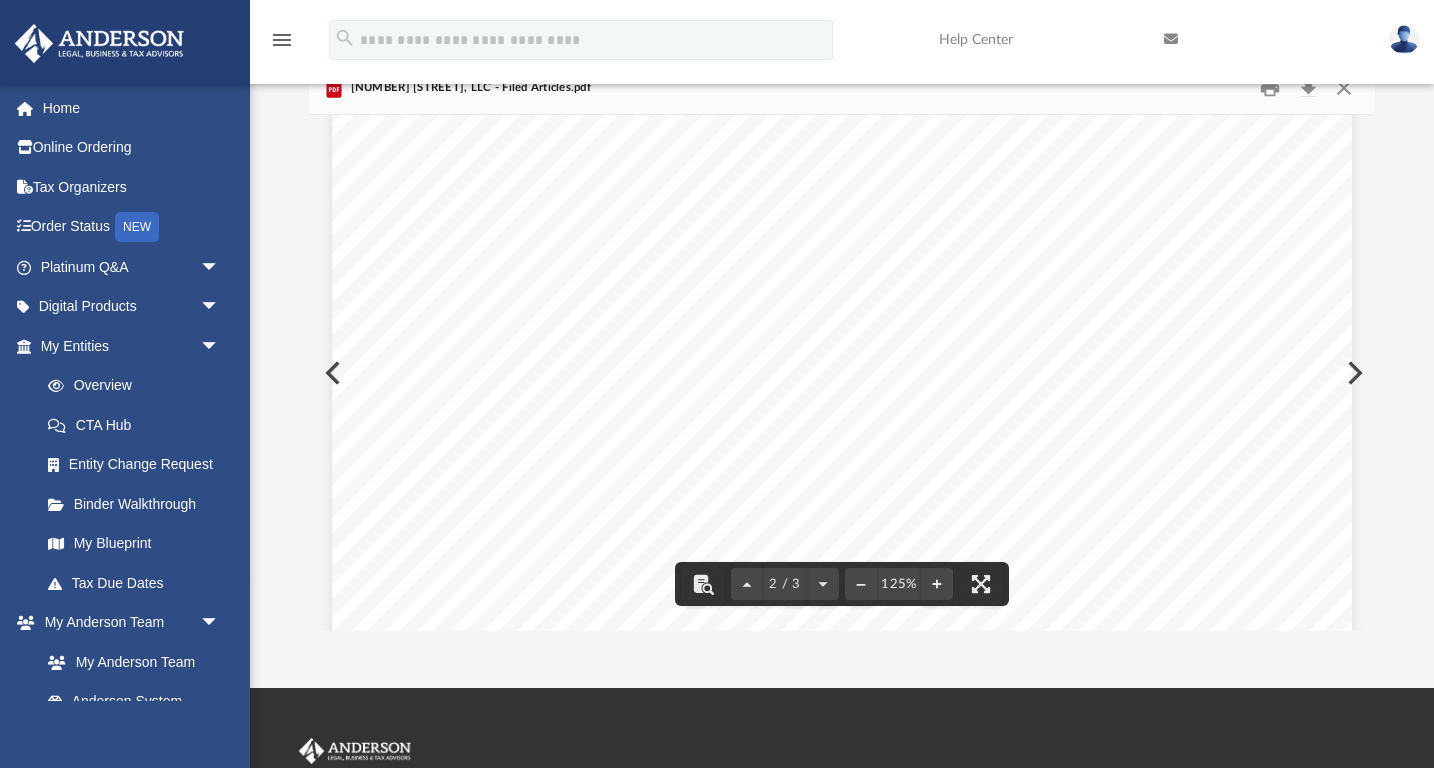 scroll, scrollTop: 1842, scrollLeft: 0, axis: vertical 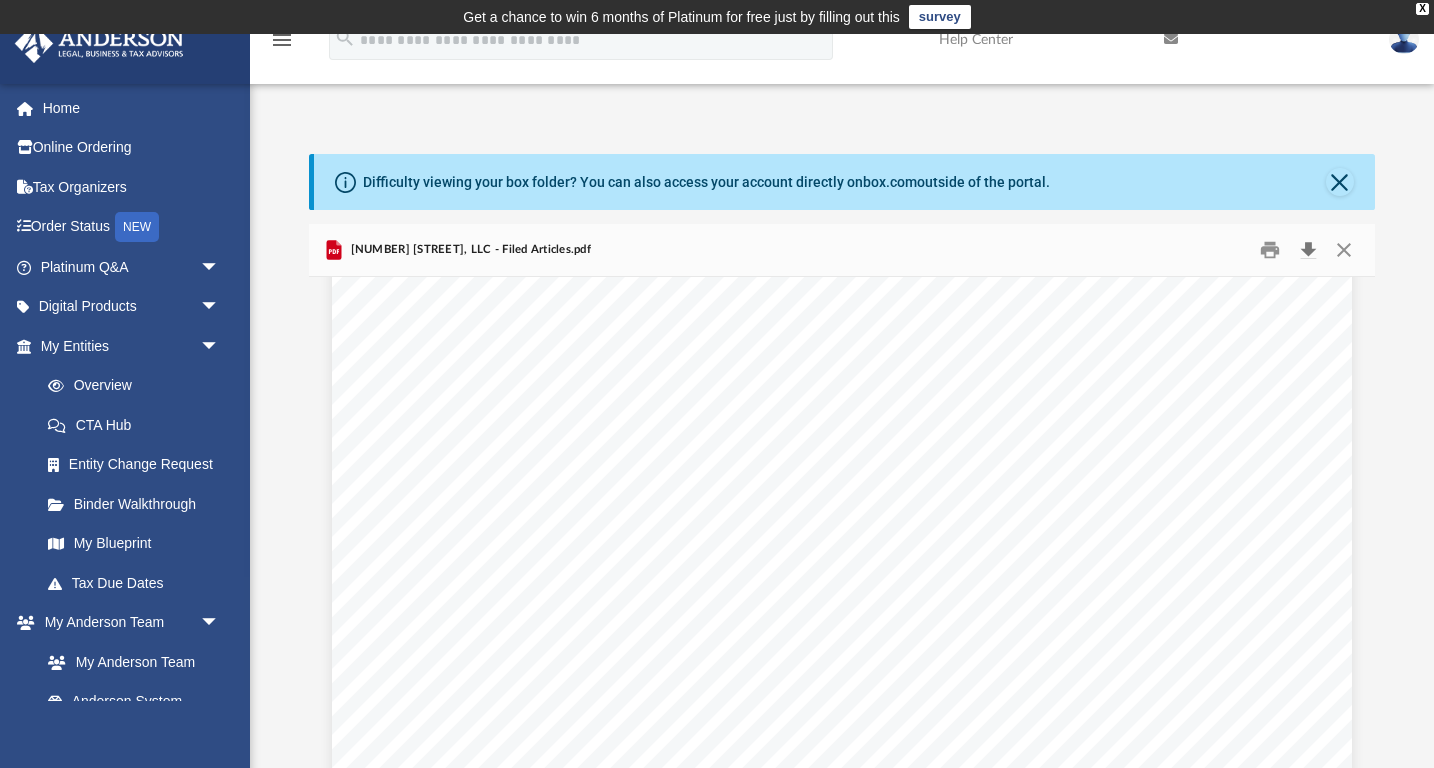 click at bounding box center (1308, 250) 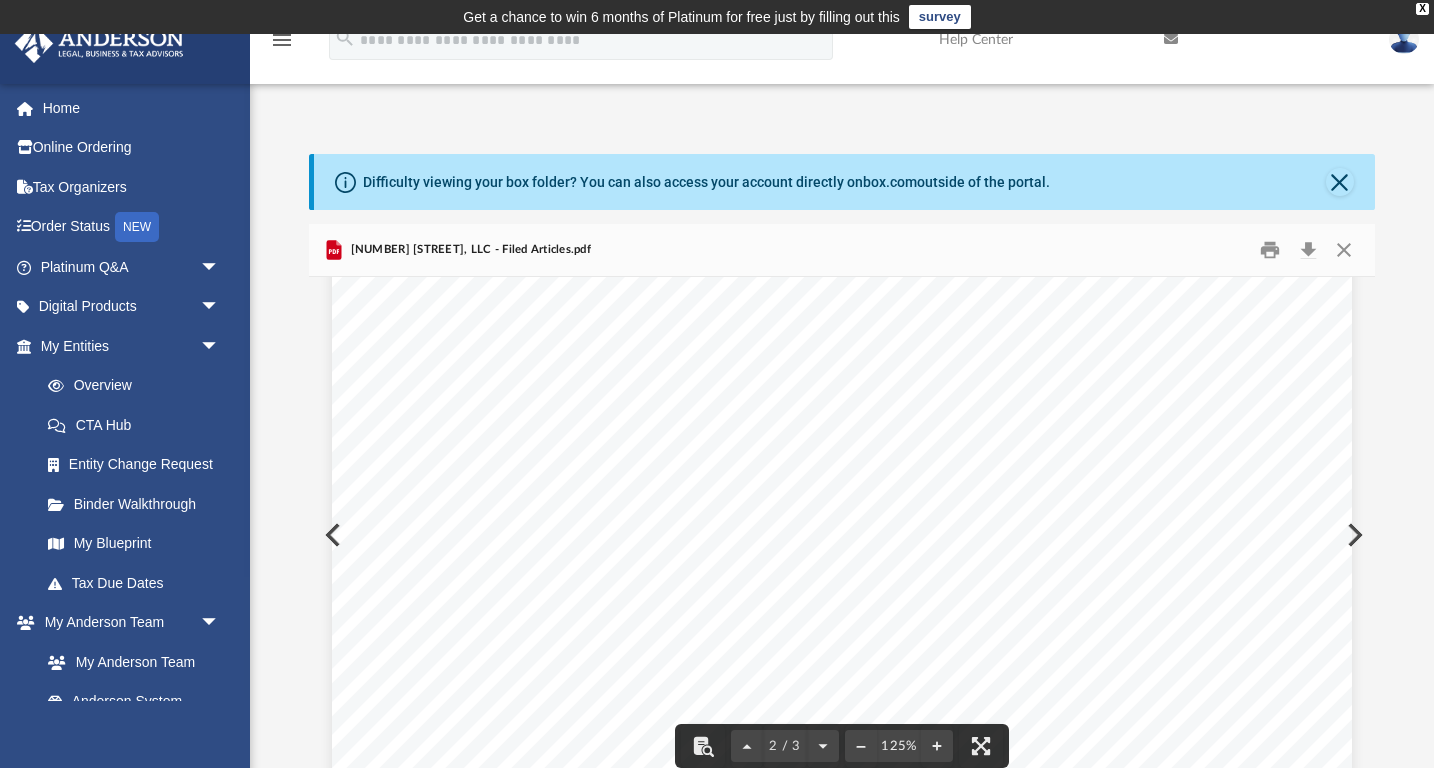 scroll, scrollTop: 0, scrollLeft: 0, axis: both 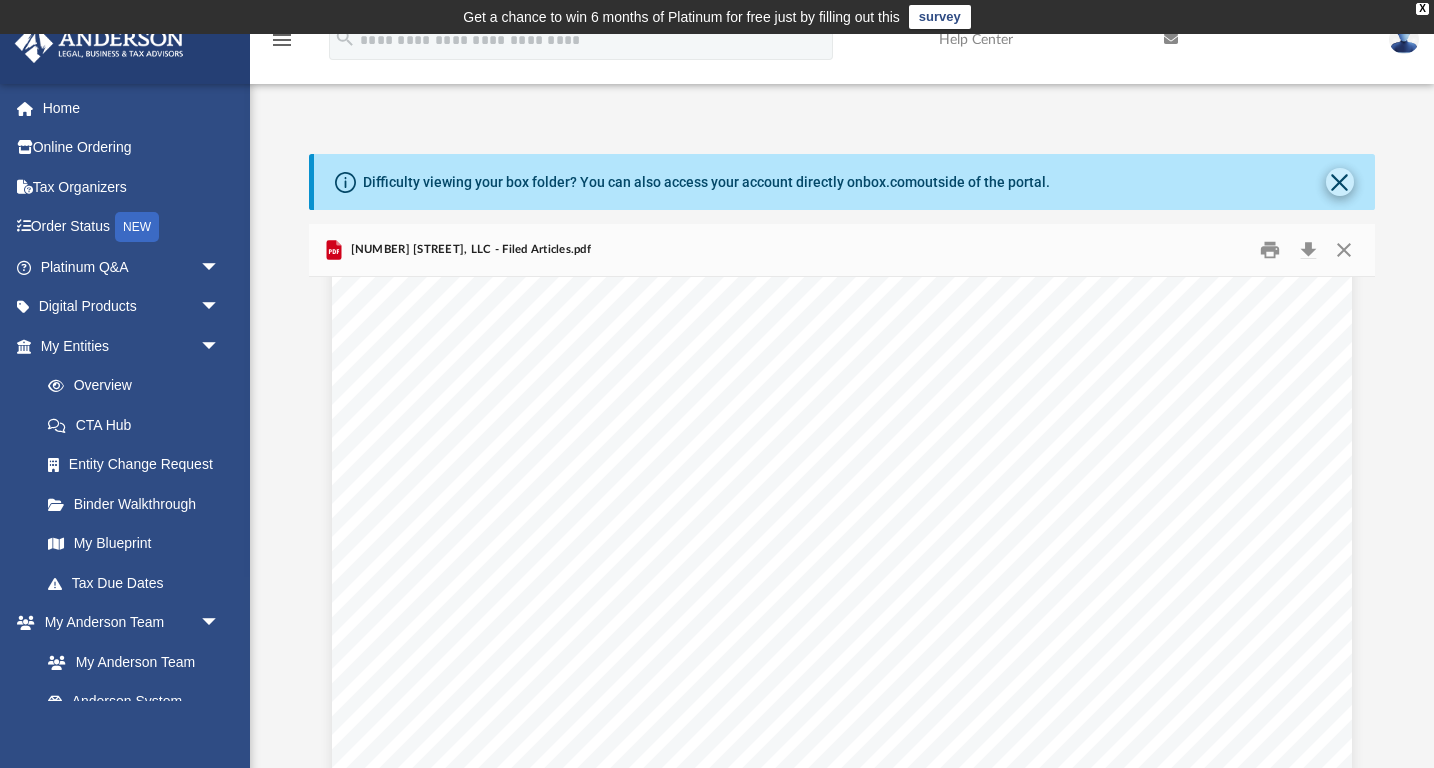 click 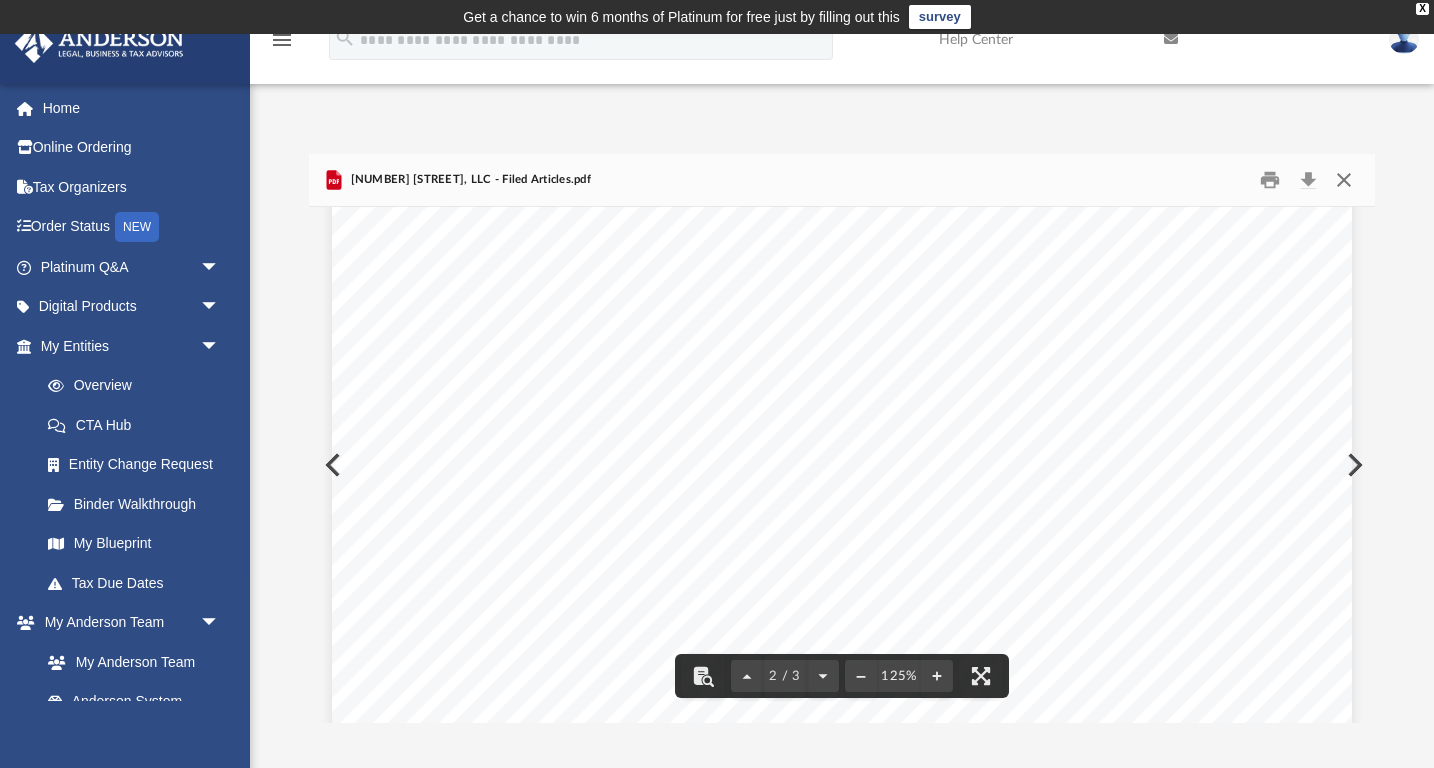 click at bounding box center (1343, 180) 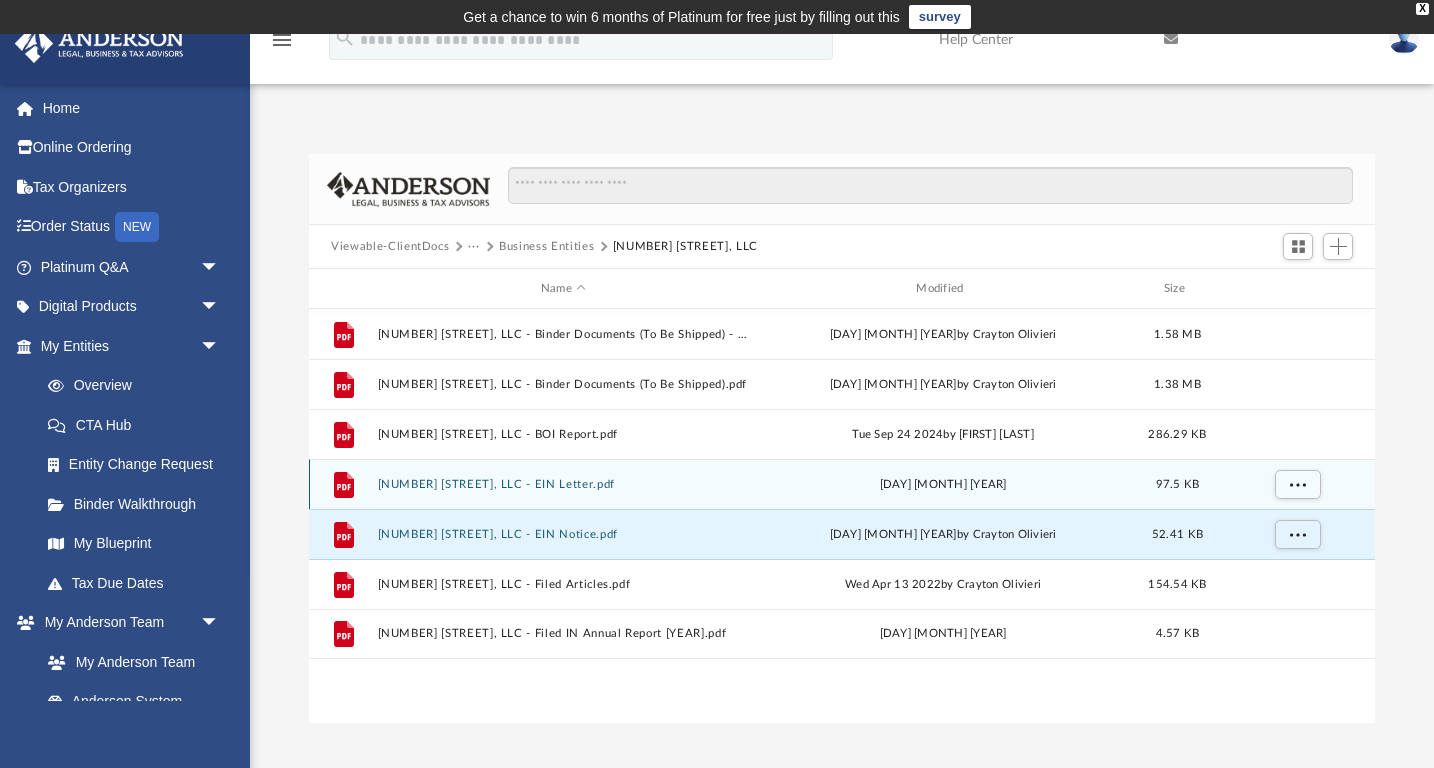 click on "2453 Prospect Street, LLC - EIN Letter.pdf" at bounding box center [563, 484] 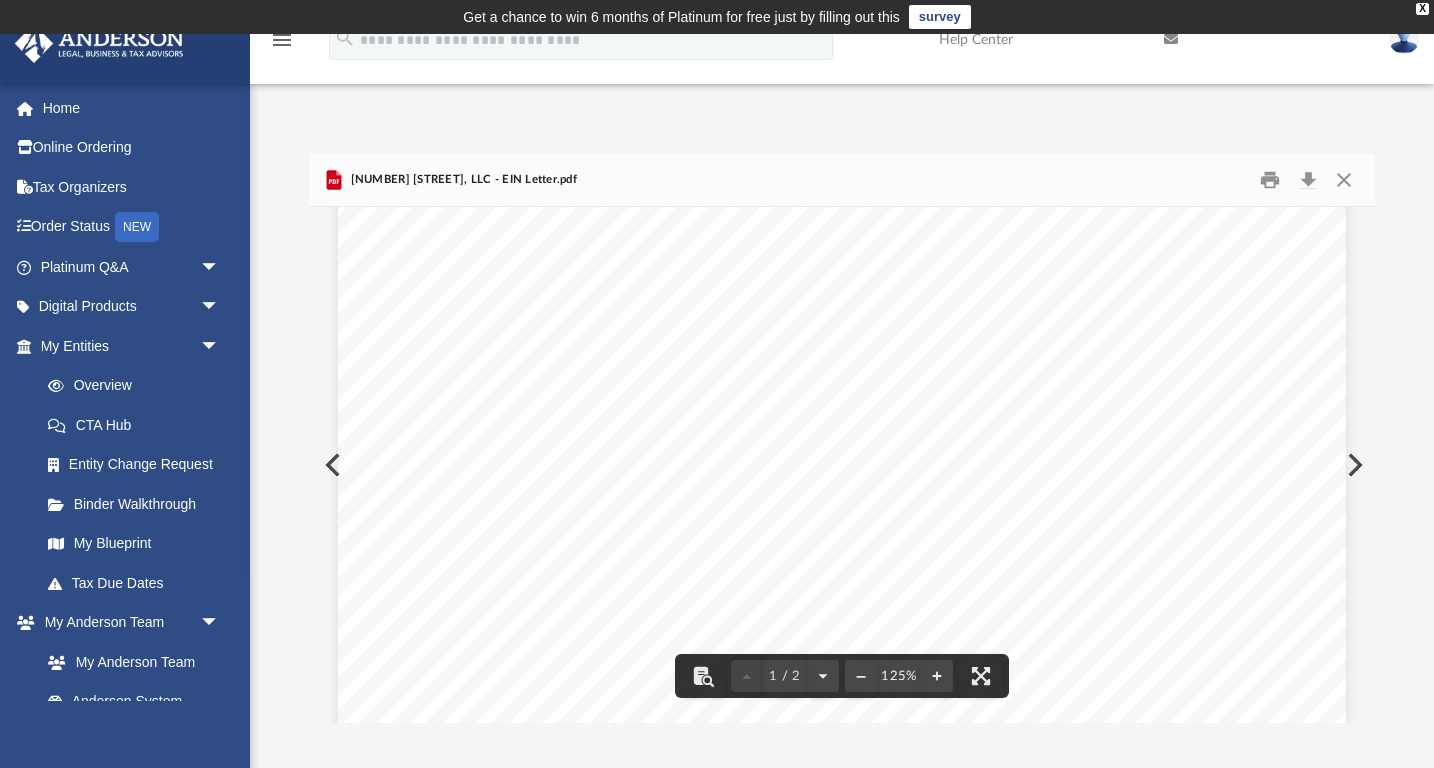 scroll, scrollTop: 434, scrollLeft: 0, axis: vertical 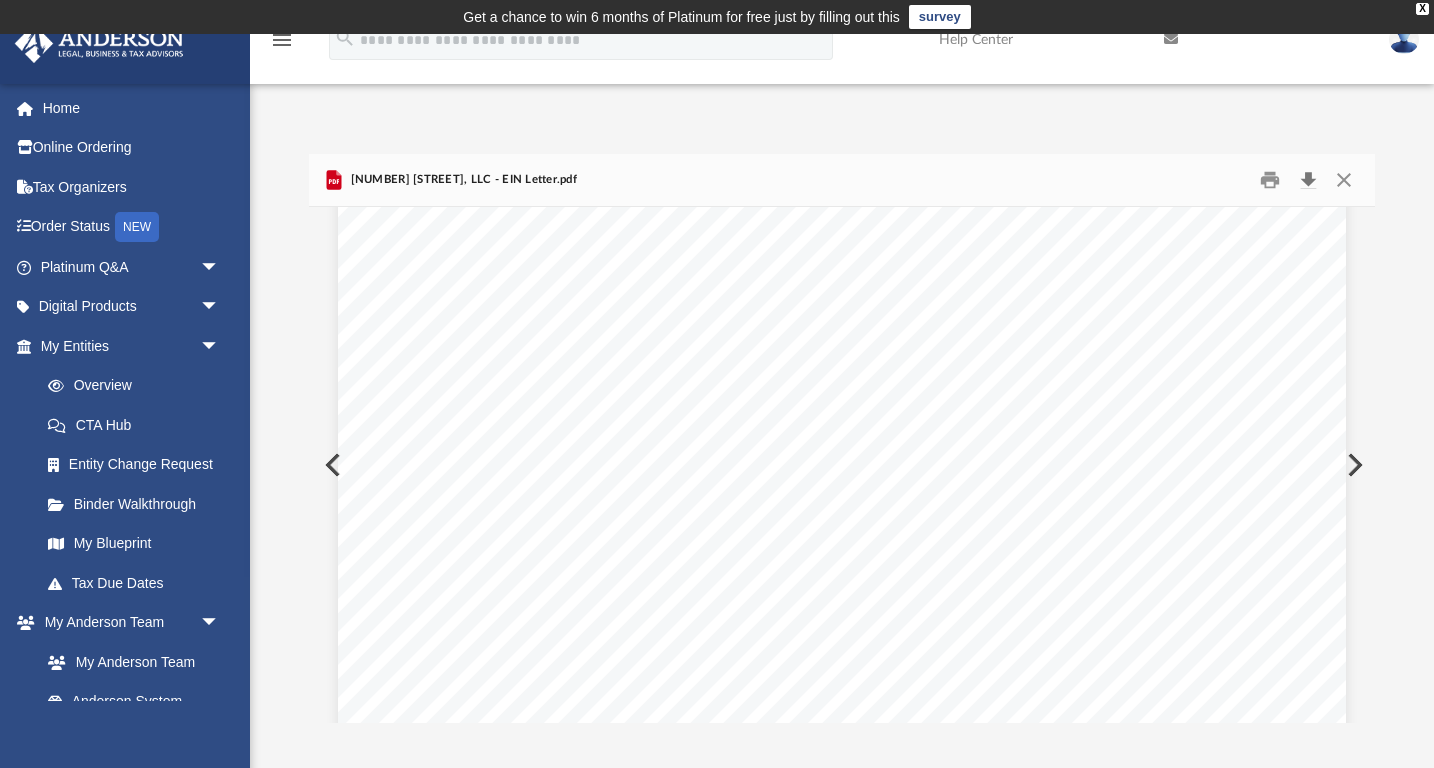 click at bounding box center (1308, 180) 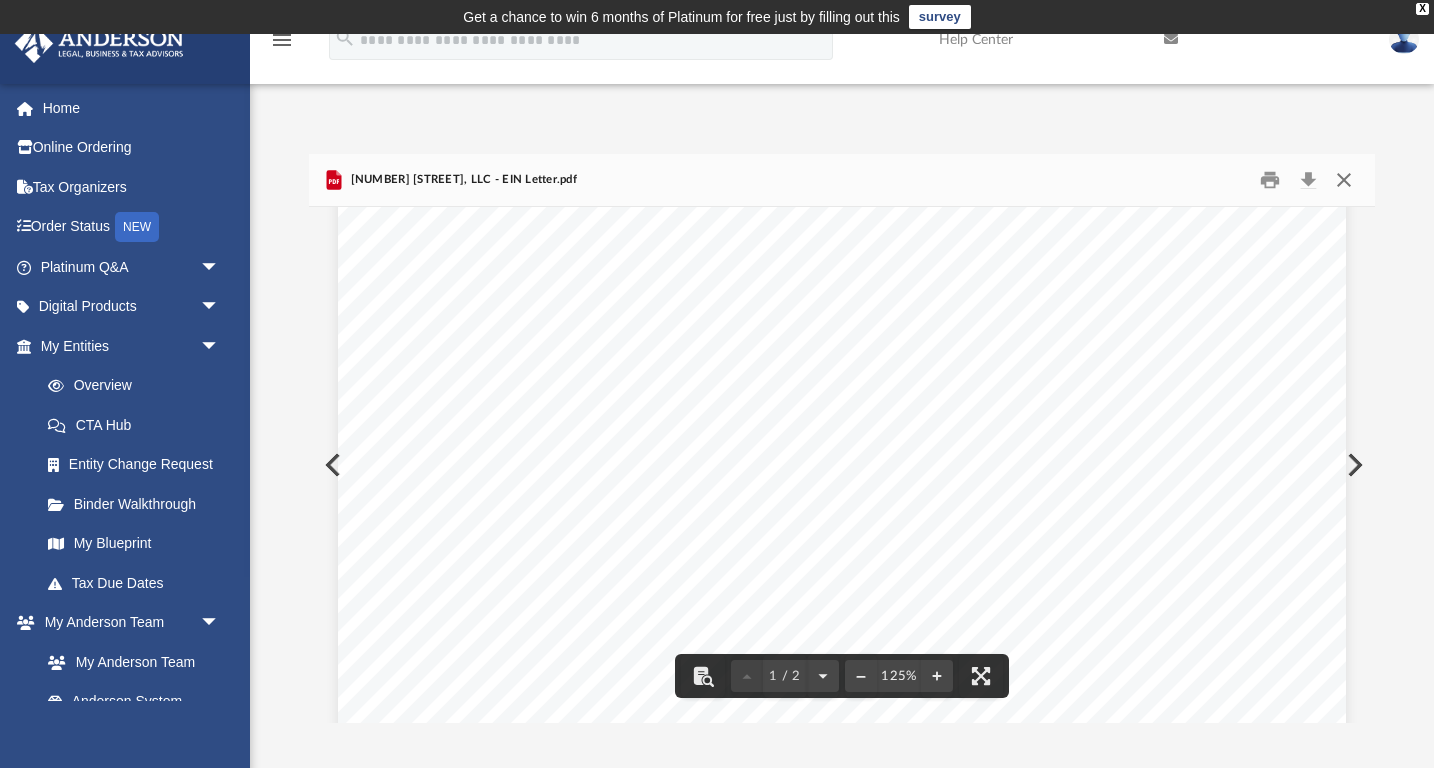 click at bounding box center (1343, 180) 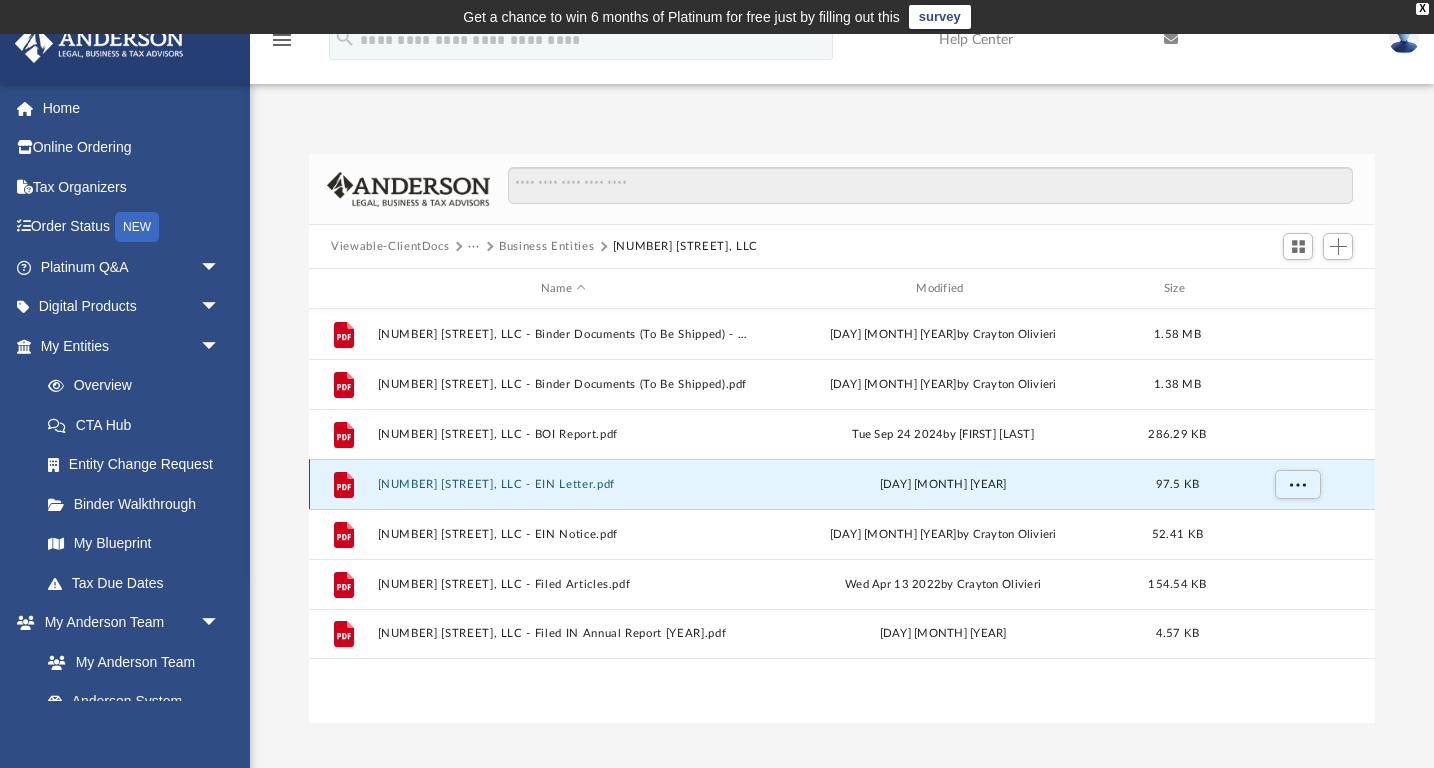 scroll, scrollTop: 0, scrollLeft: 0, axis: both 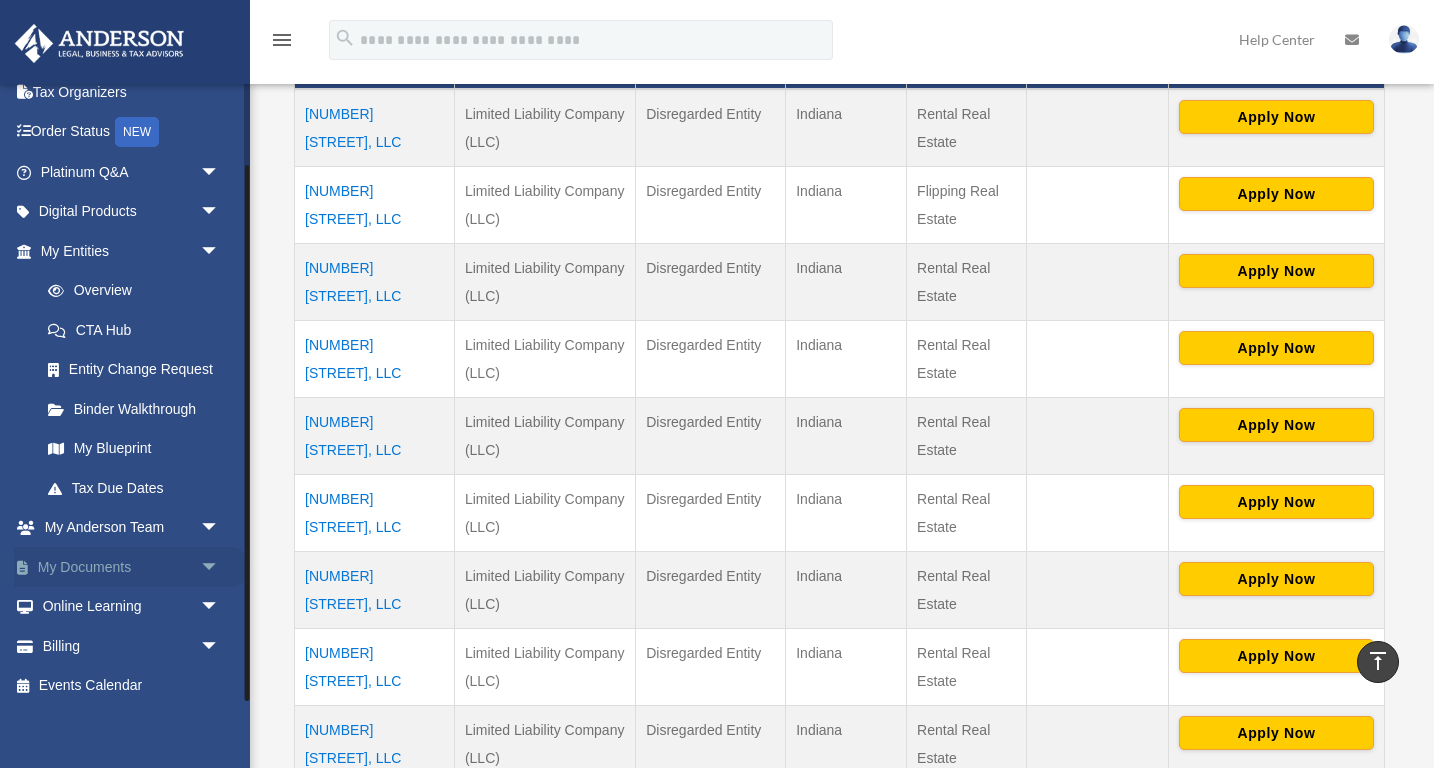click on "arrow_drop_down" at bounding box center [220, 567] 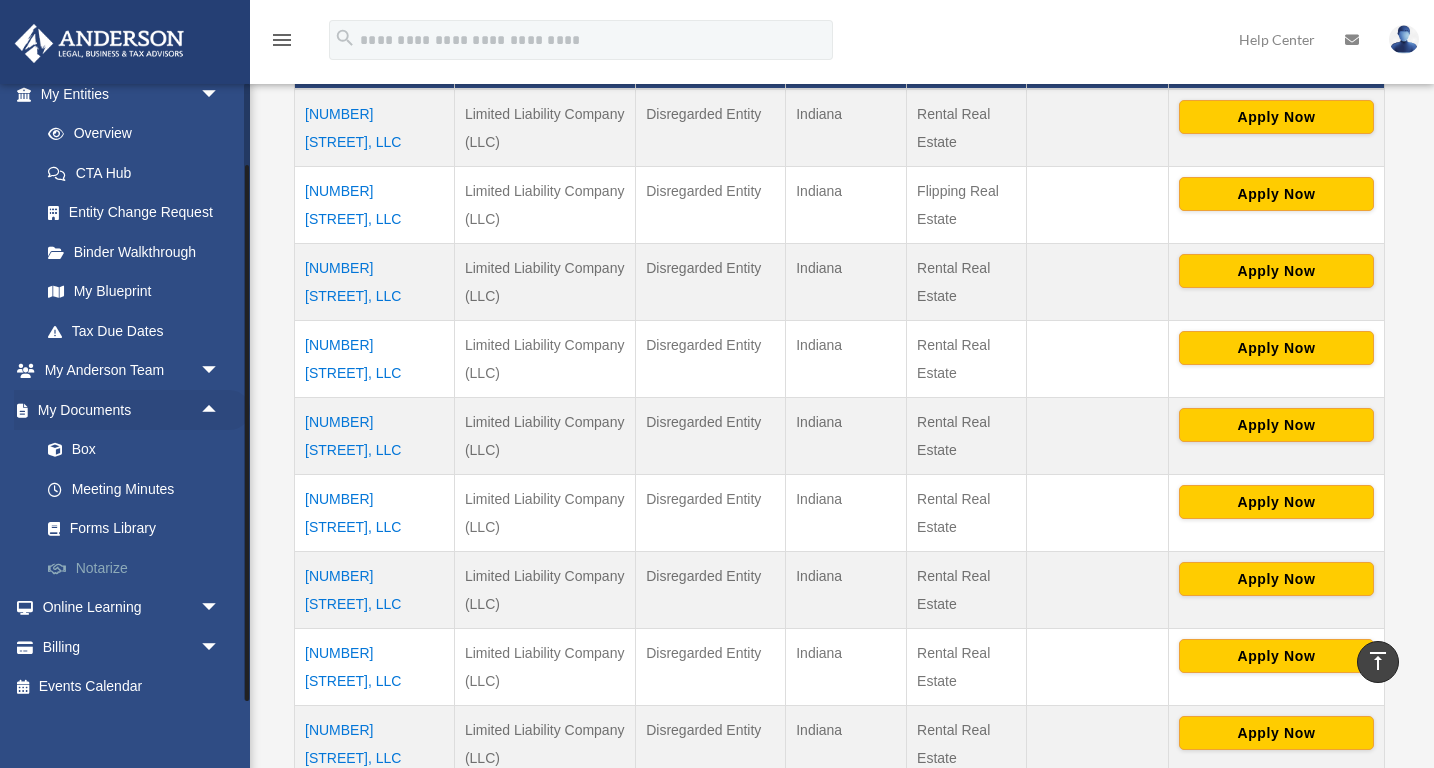scroll, scrollTop: 251, scrollLeft: 0, axis: vertical 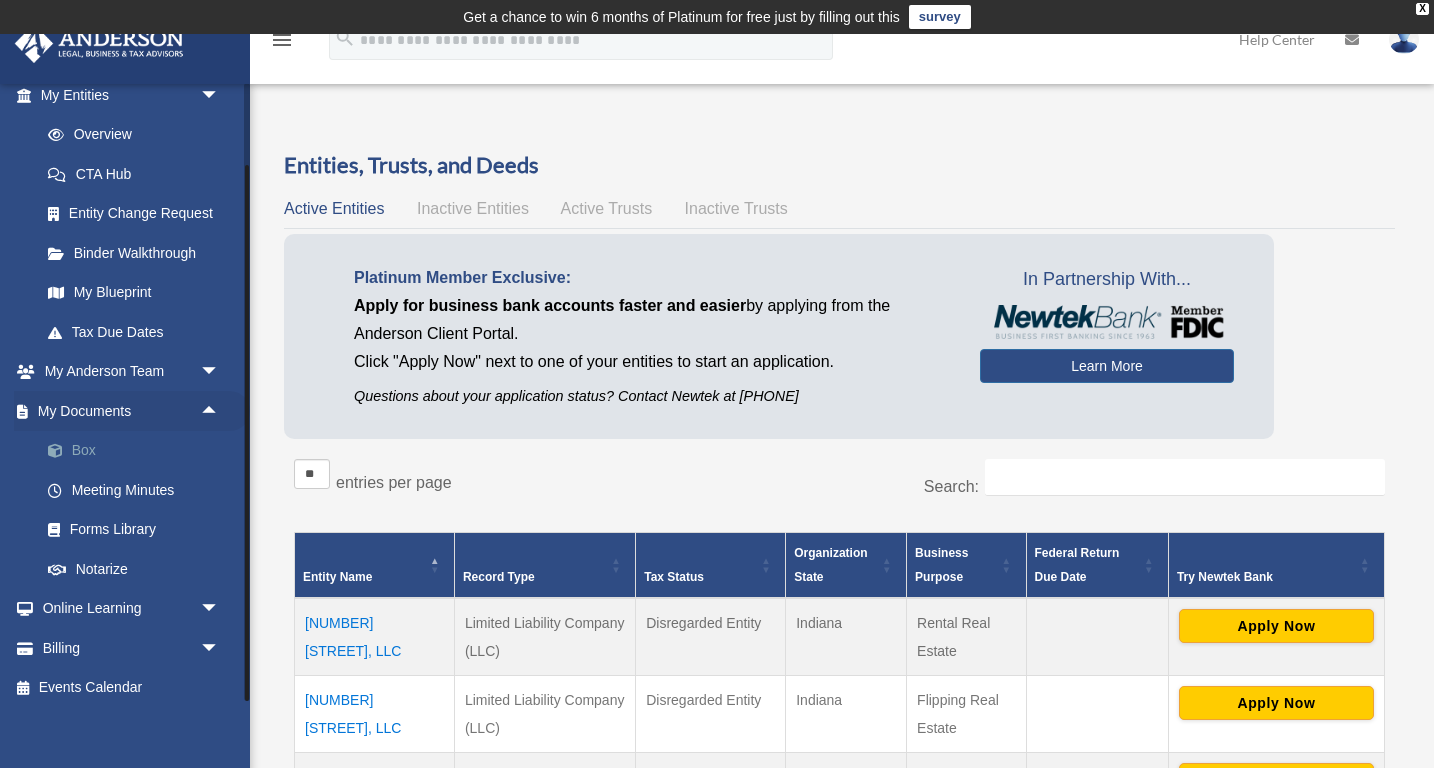 click on "Box" at bounding box center [139, 451] 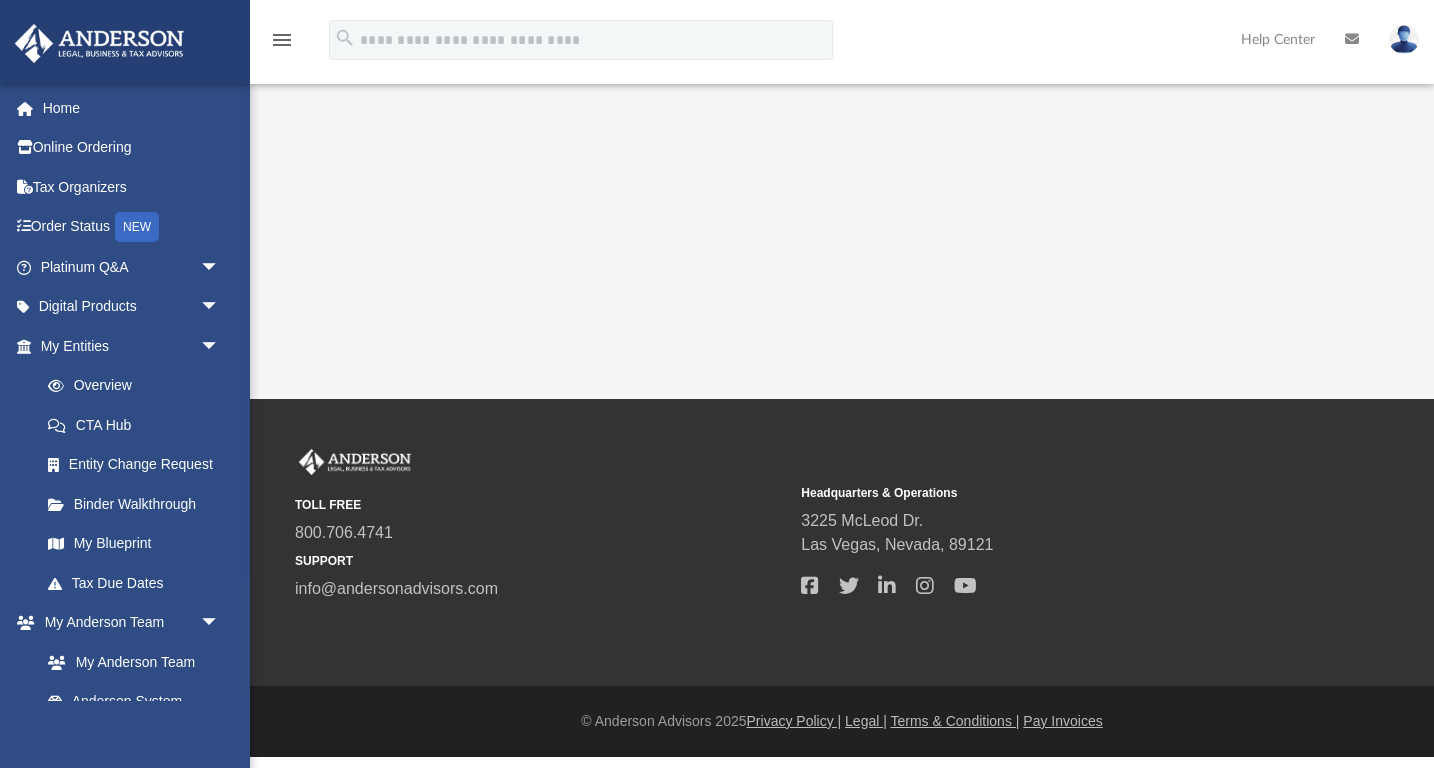 scroll, scrollTop: 0, scrollLeft: 0, axis: both 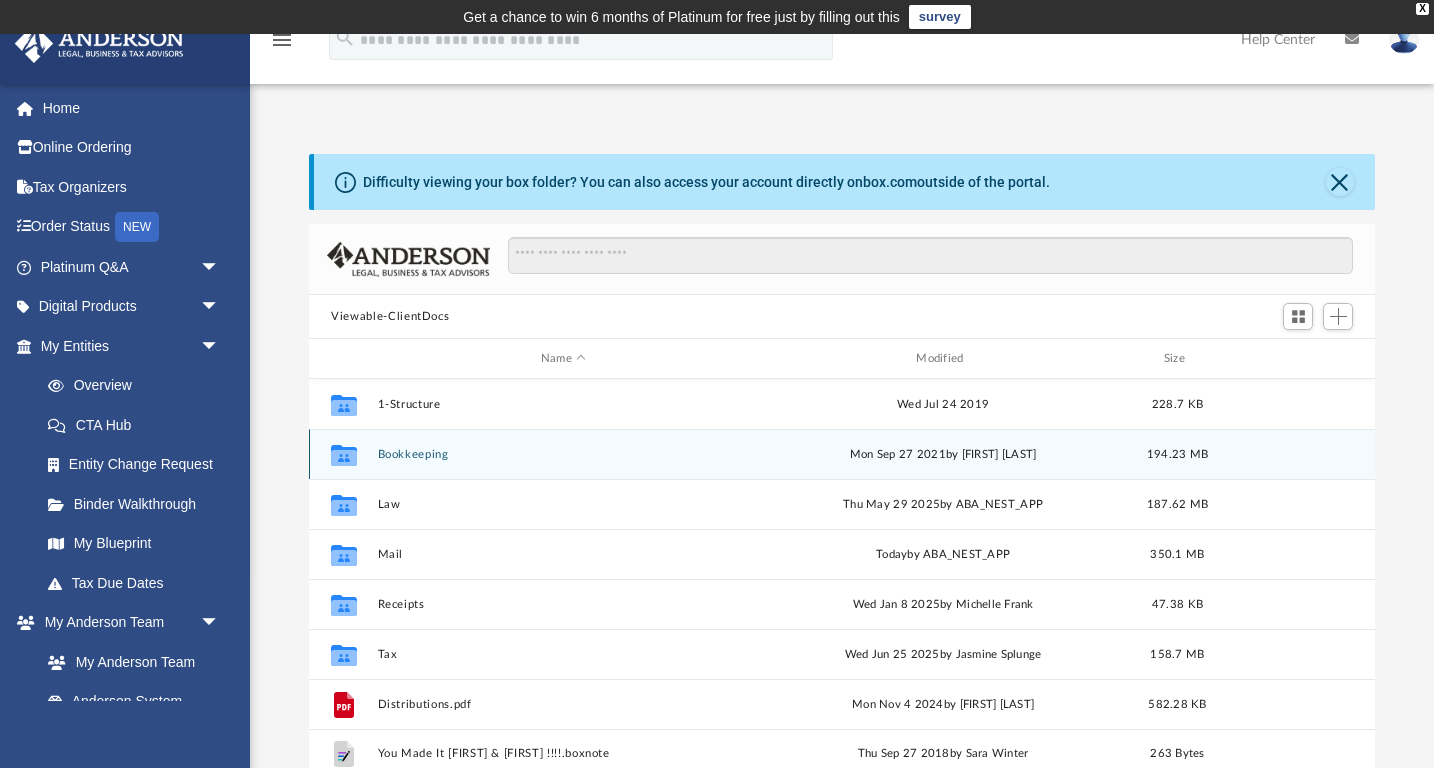 click on "Bookkeeping" at bounding box center (563, 454) 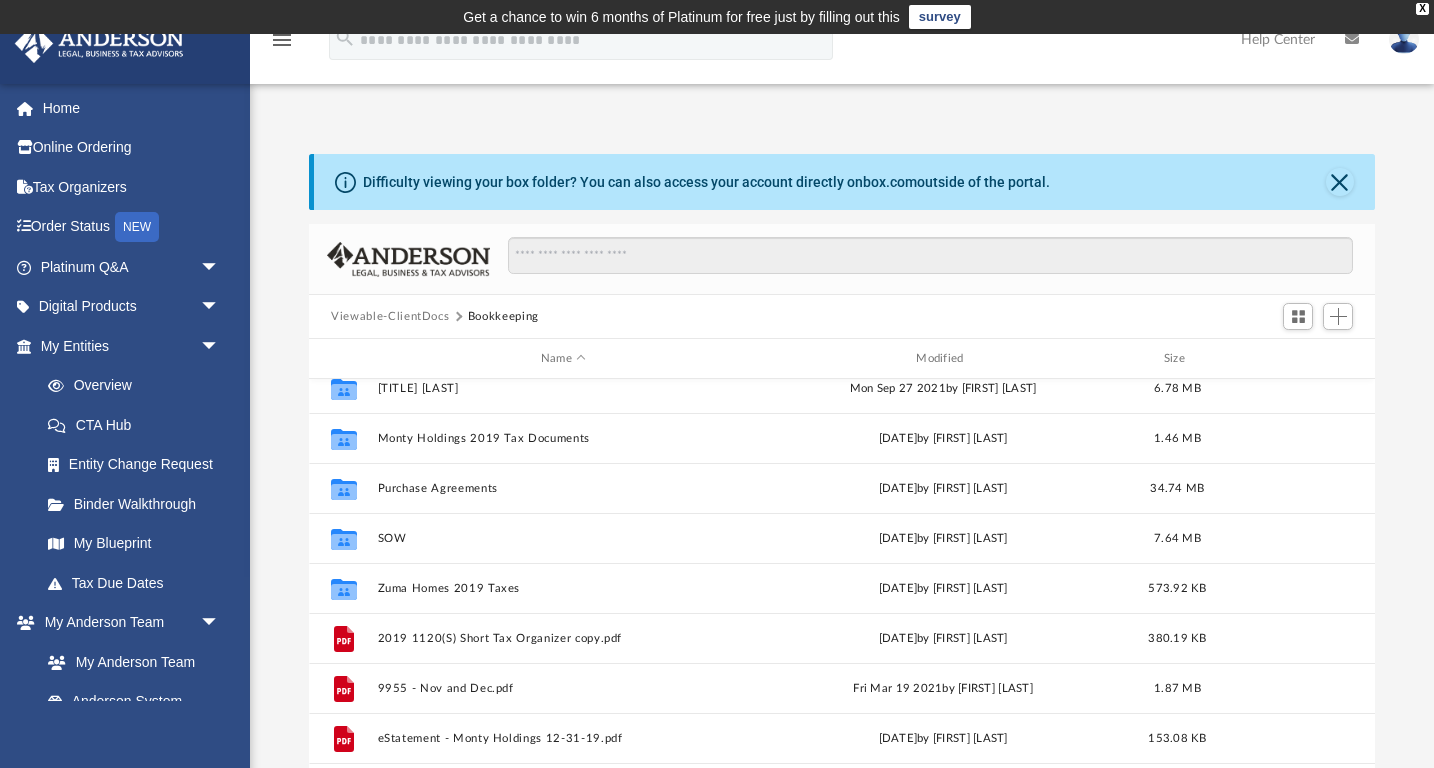 scroll, scrollTop: 328, scrollLeft: 0, axis: vertical 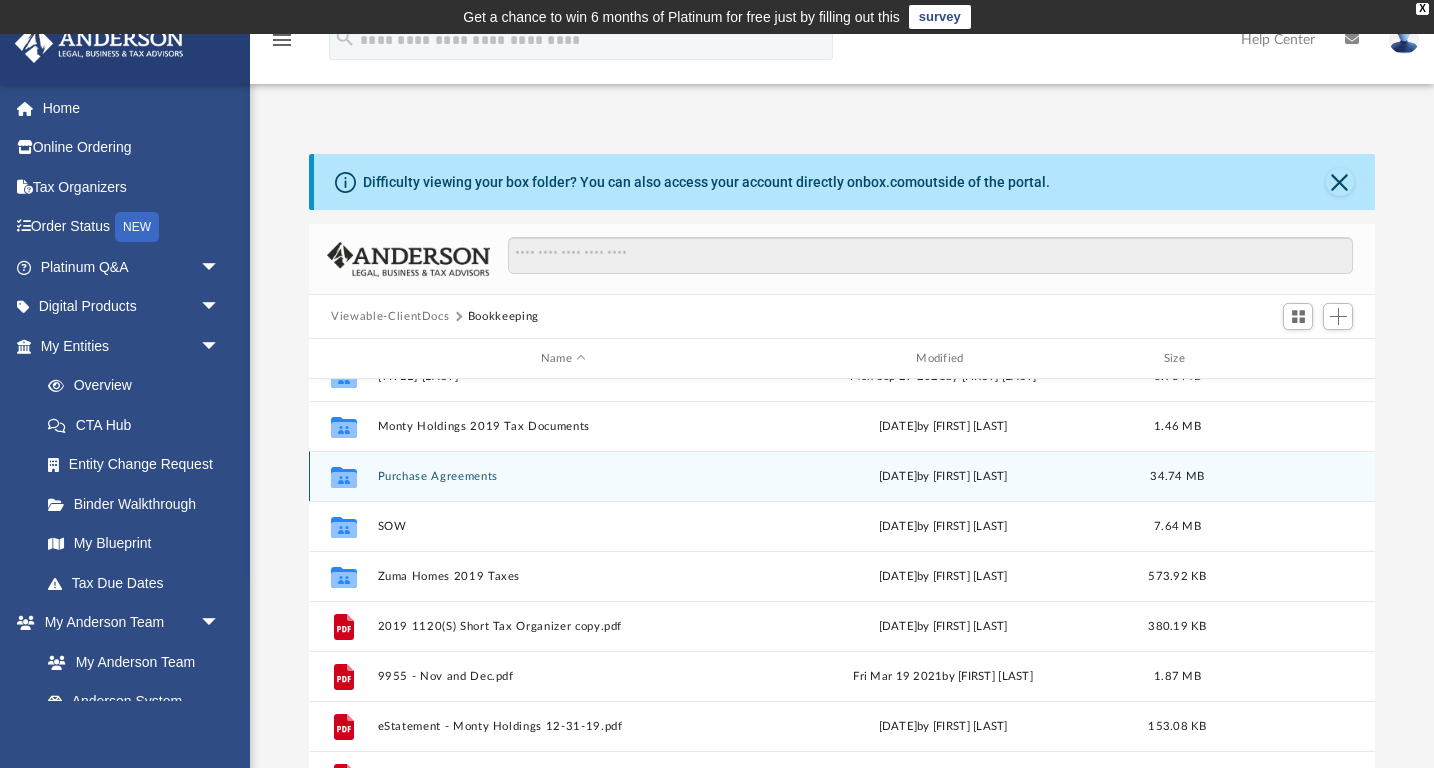 click on "Collaborated Folder Purchase Agreements Fri Apr 30 2021  by Christina Chavez 34.74 MB" at bounding box center [842, 476] 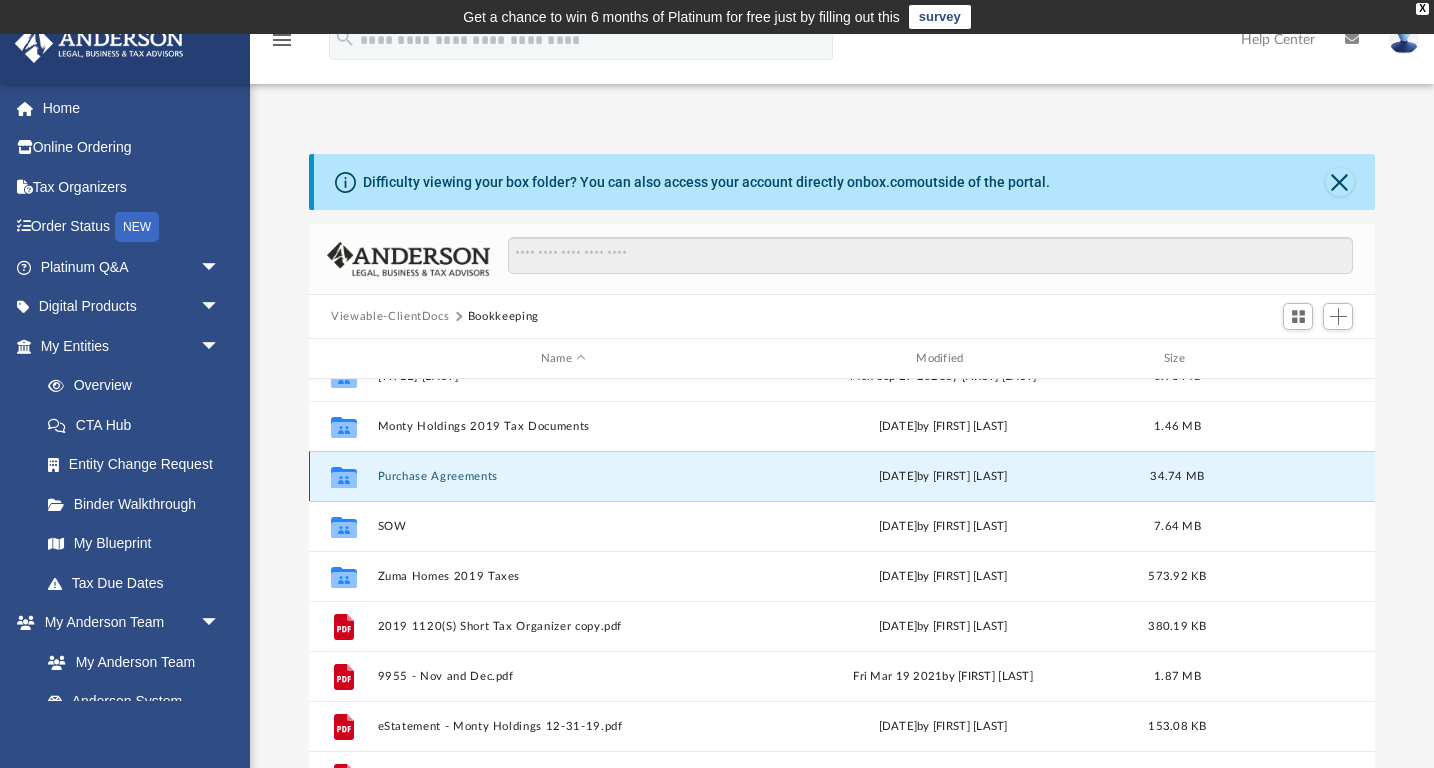 click on "Purchase Agreements" at bounding box center [563, 476] 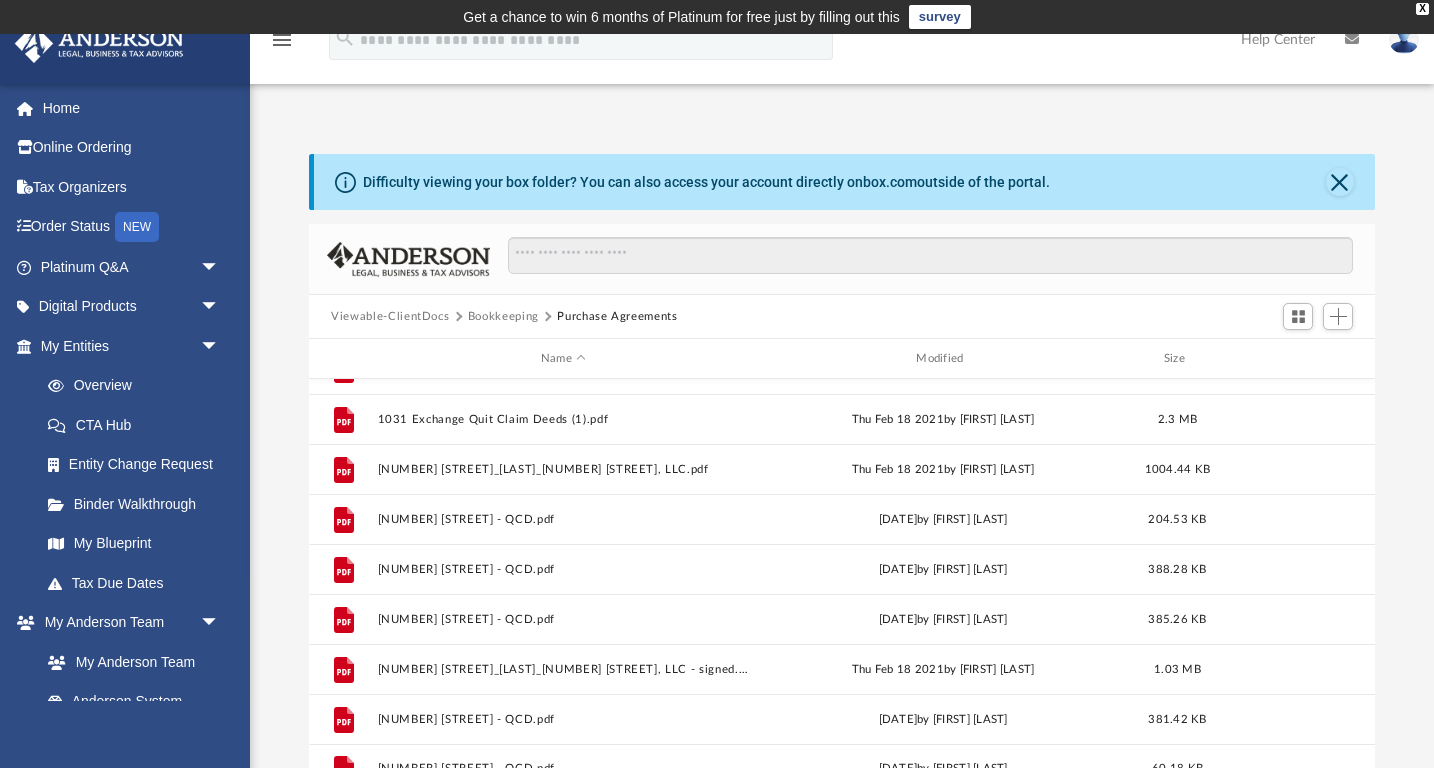 scroll, scrollTop: 235, scrollLeft: 0, axis: vertical 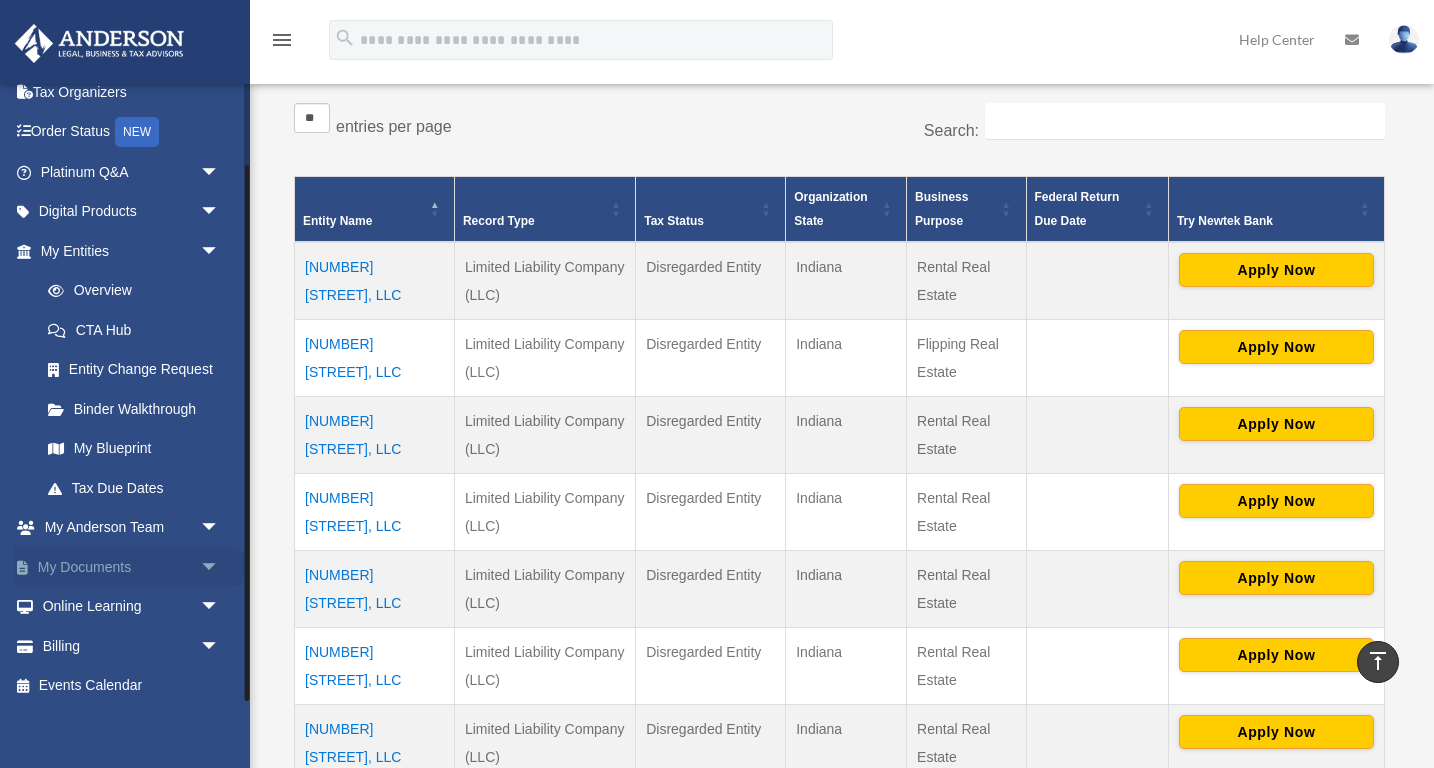 click on "arrow_drop_down" at bounding box center [220, 567] 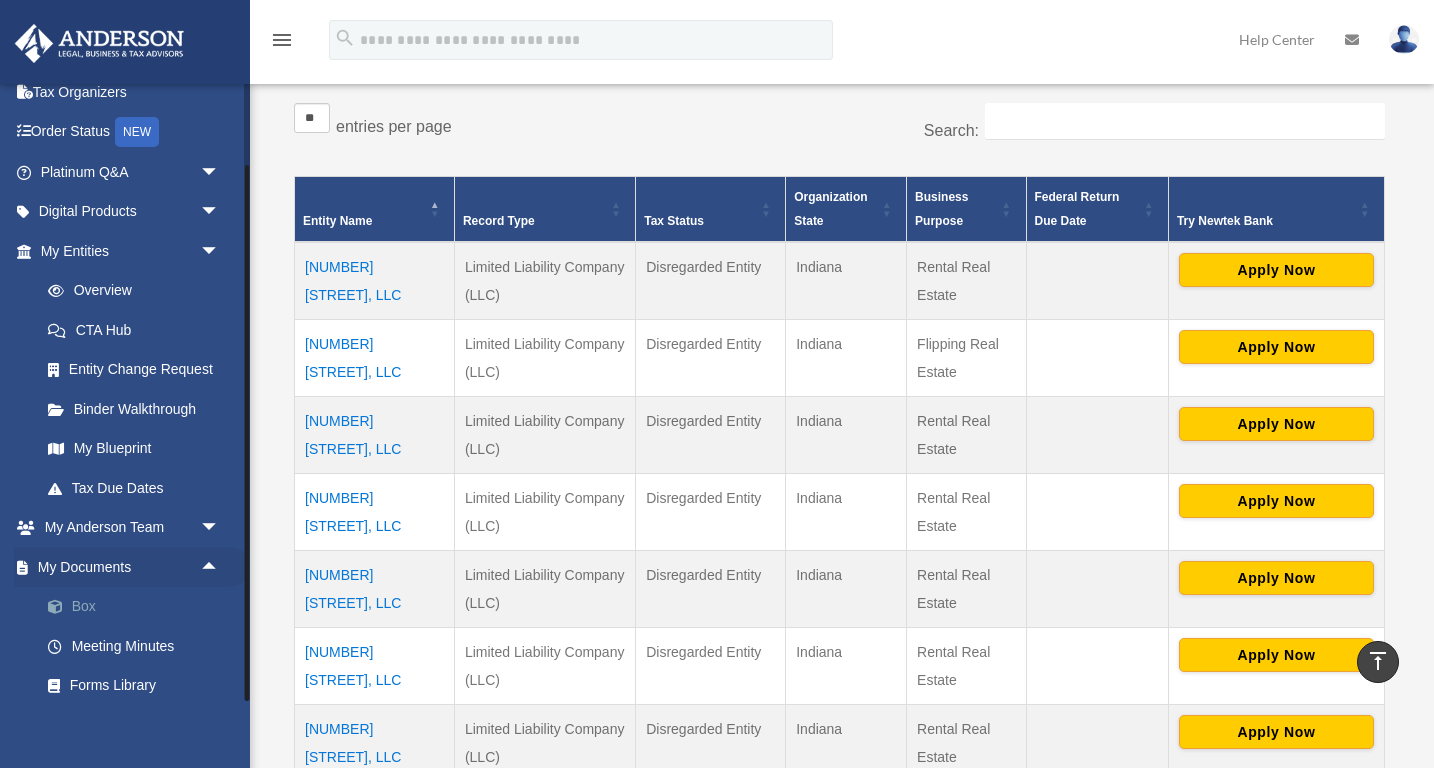 click on "Box" at bounding box center (139, 607) 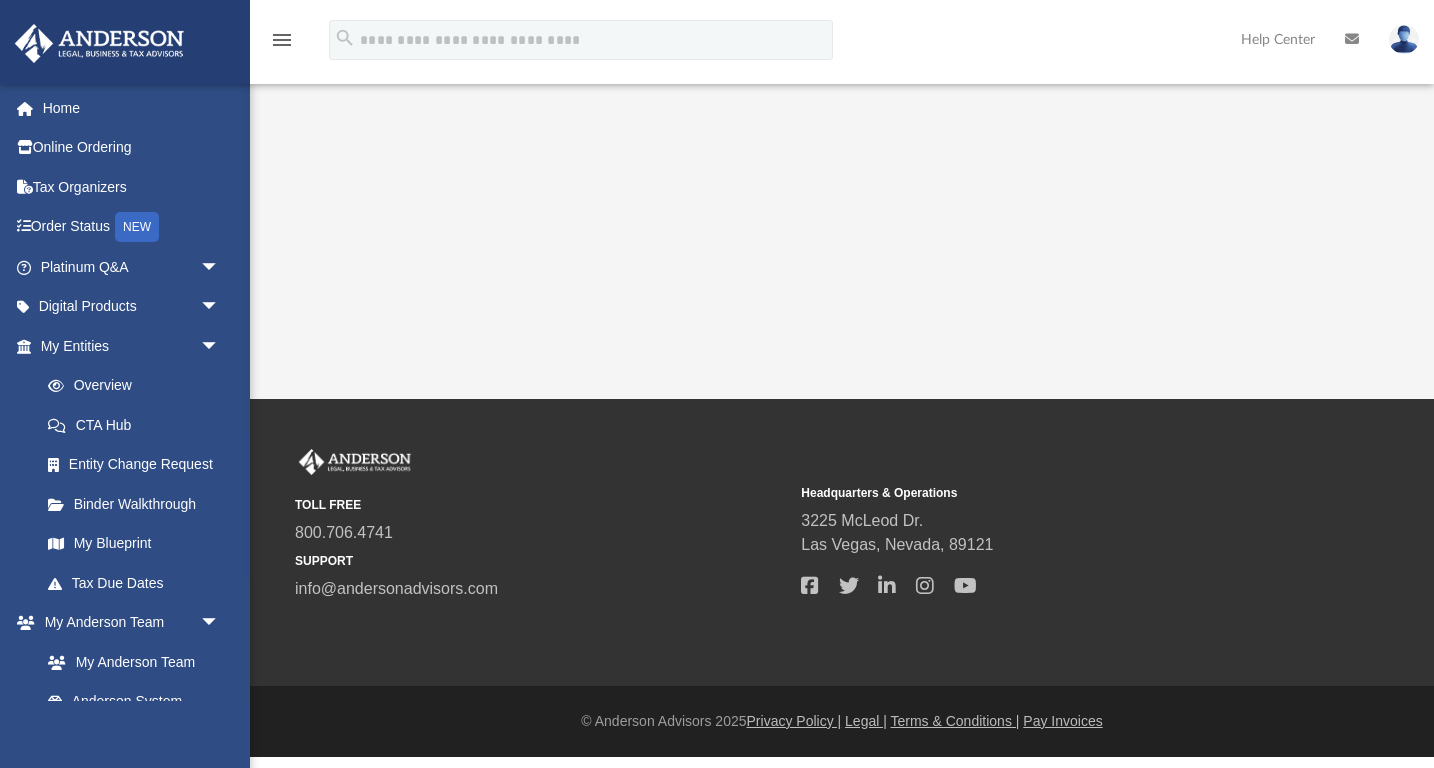 scroll, scrollTop: 0, scrollLeft: 0, axis: both 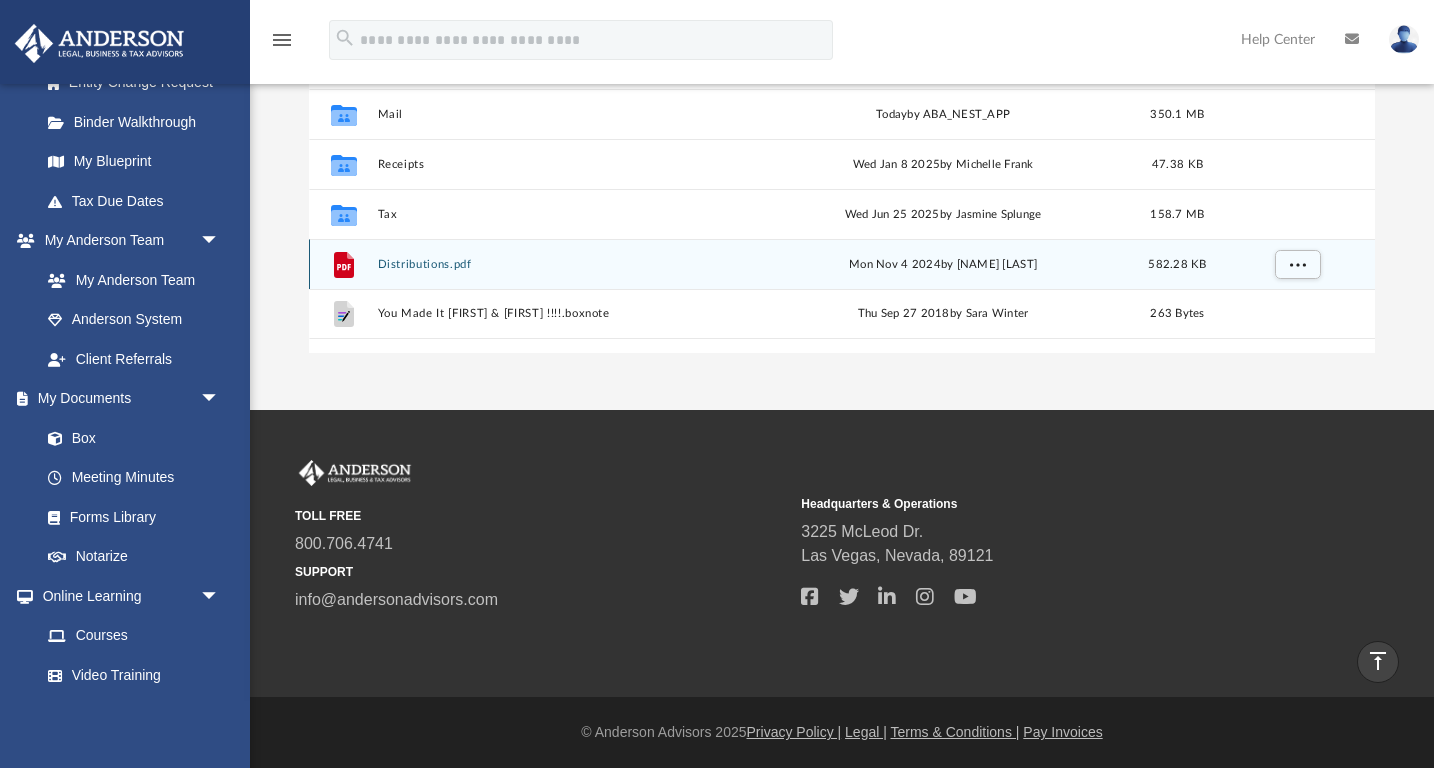 click on "Distributions.pdf" at bounding box center (563, 264) 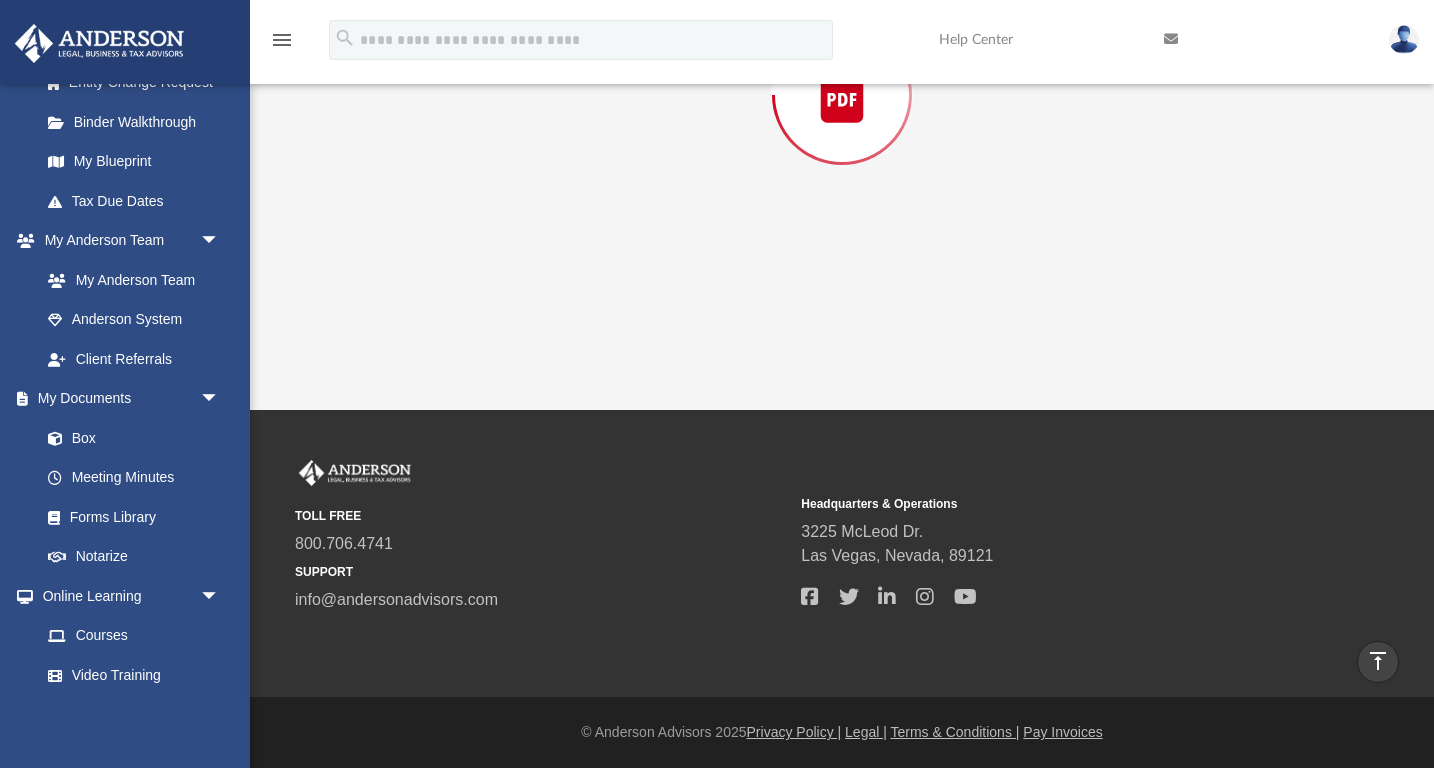 scroll, scrollTop: 224, scrollLeft: 0, axis: vertical 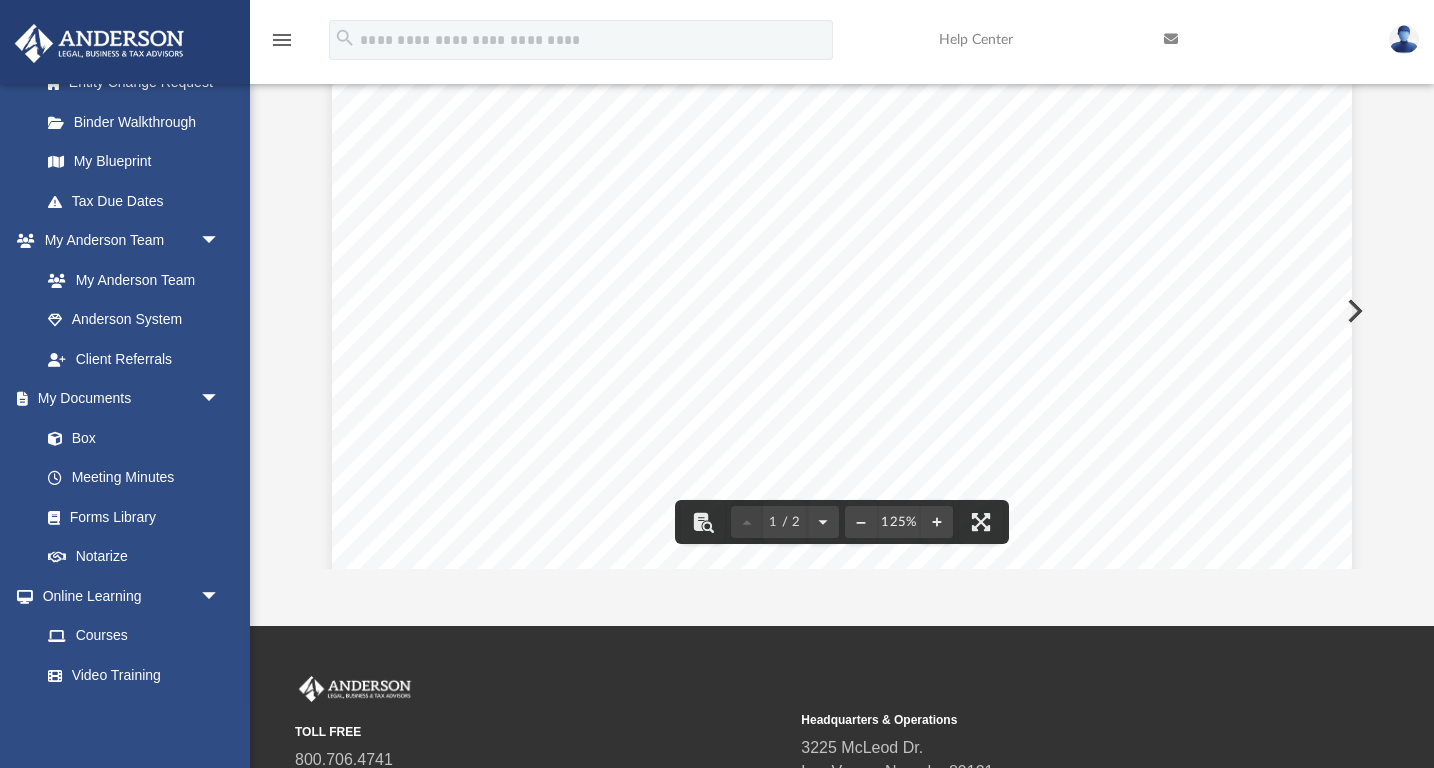 click at bounding box center (1404, 39) 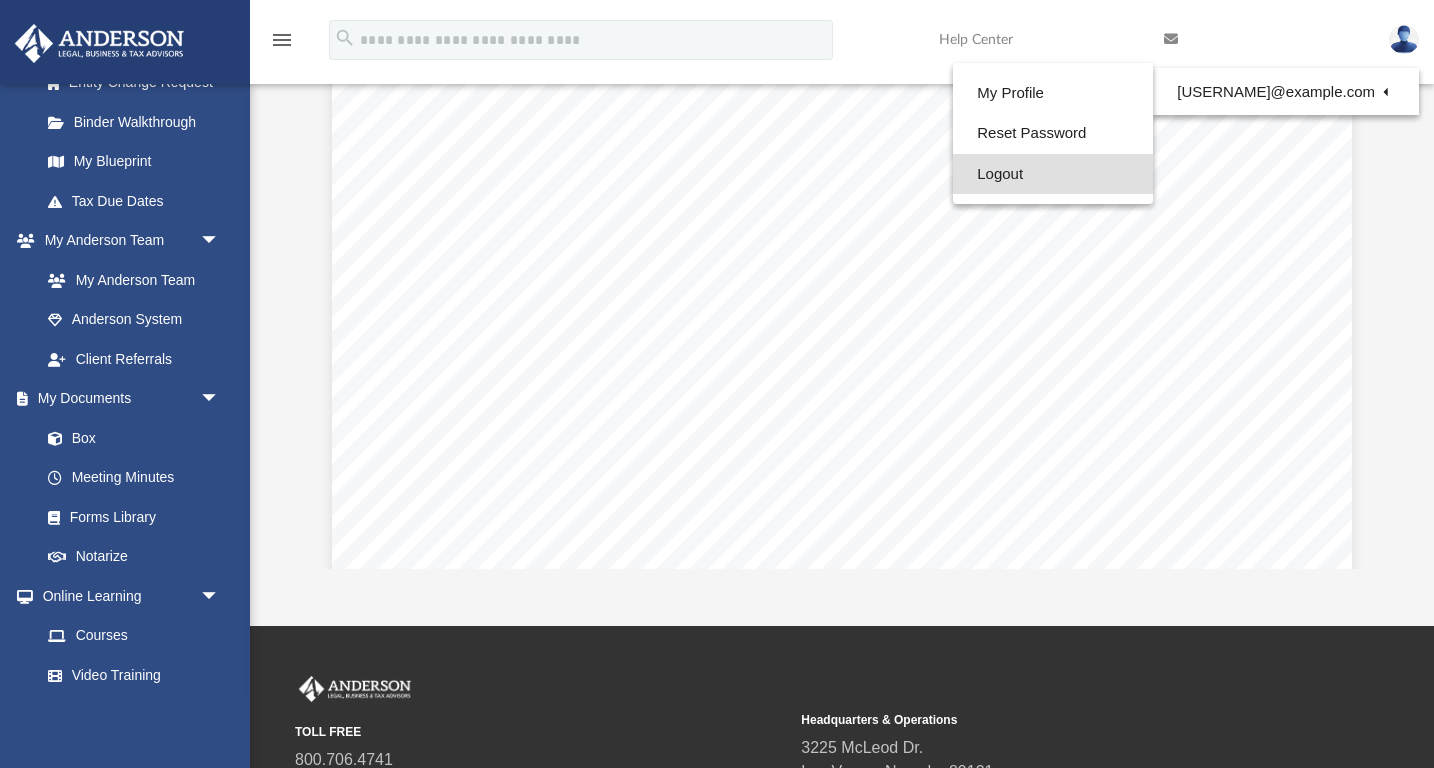 click on "Logout" at bounding box center [1053, 174] 